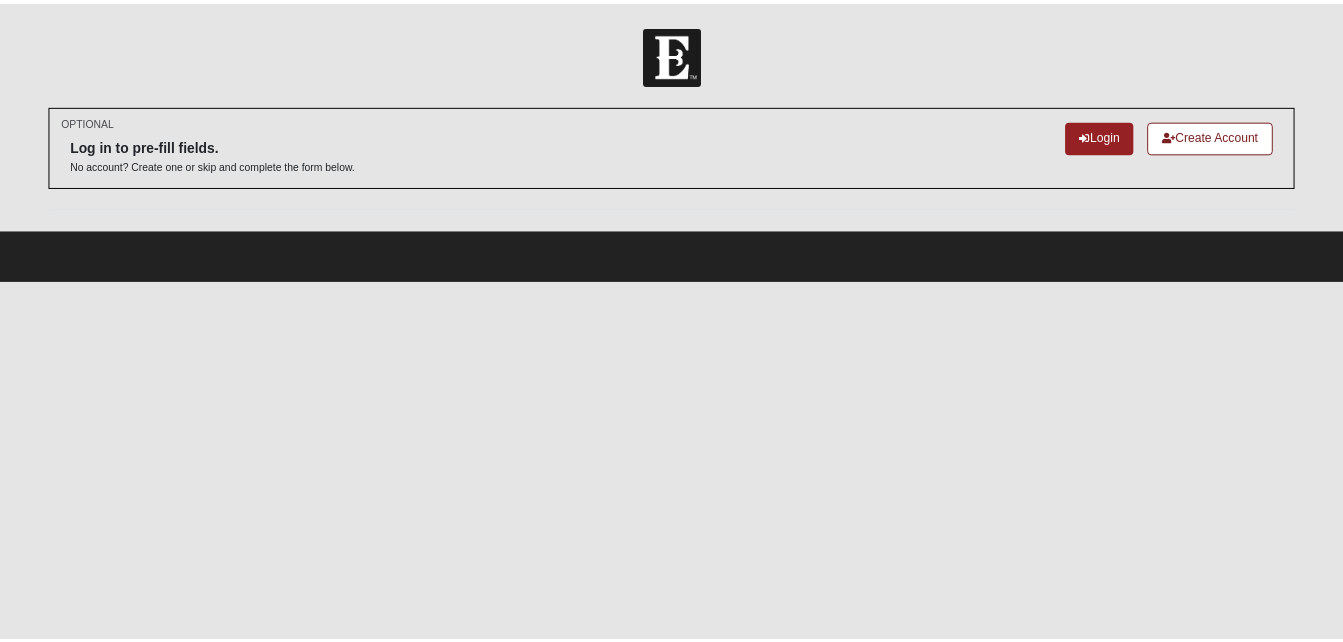 scroll, scrollTop: 0, scrollLeft: 0, axis: both 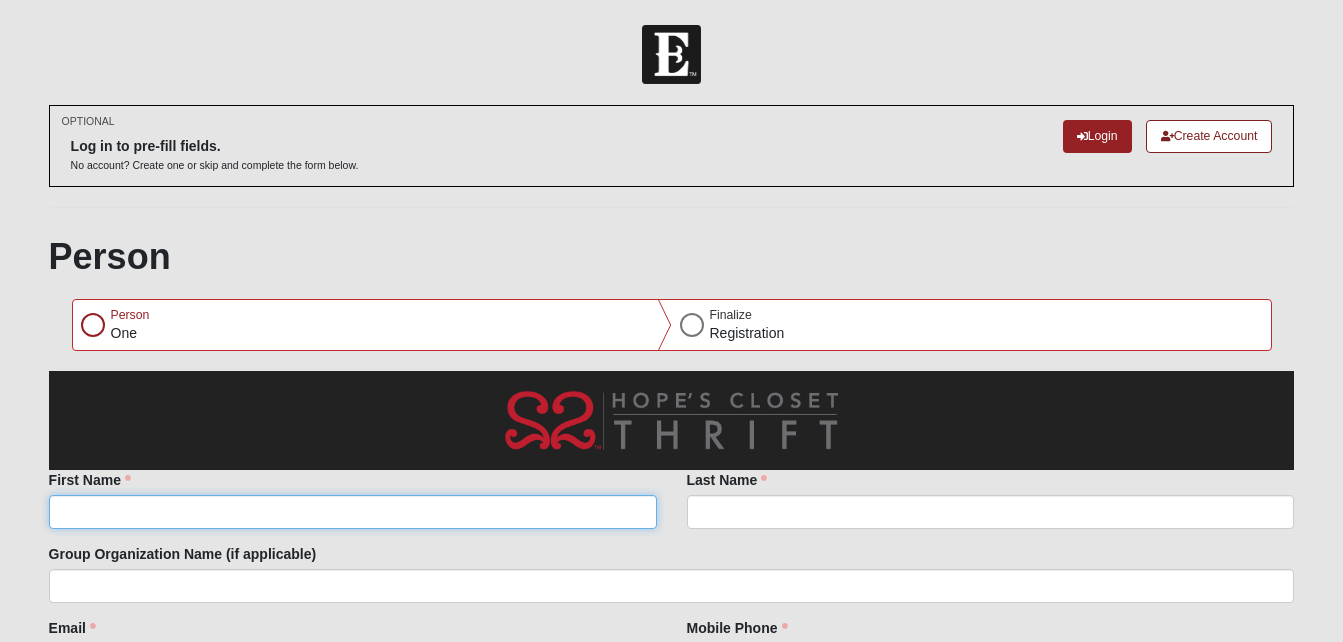 click on "First Name" 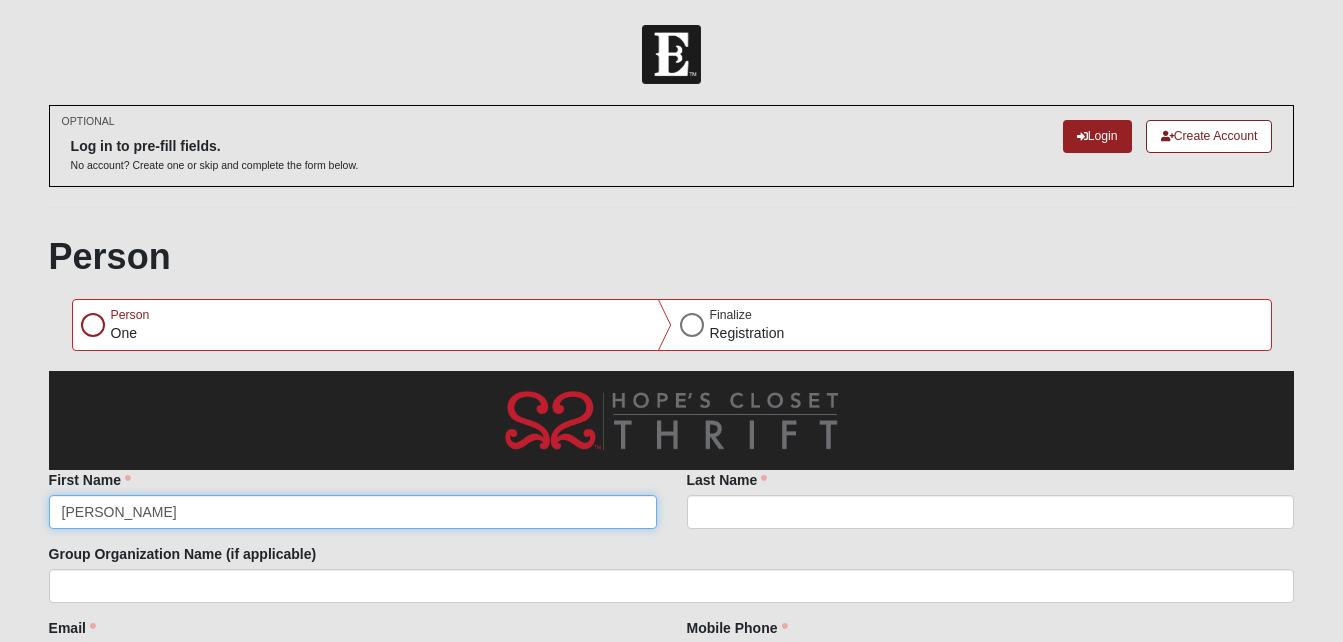 type on "Christopher" 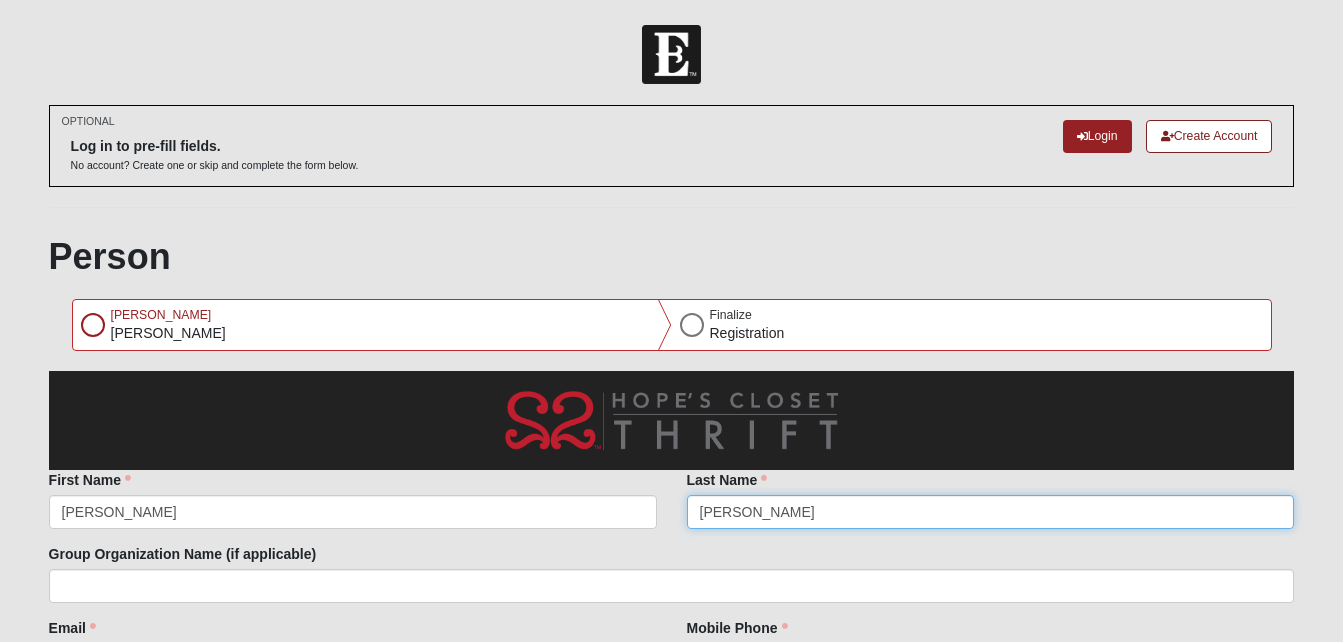 type on "Stockman" 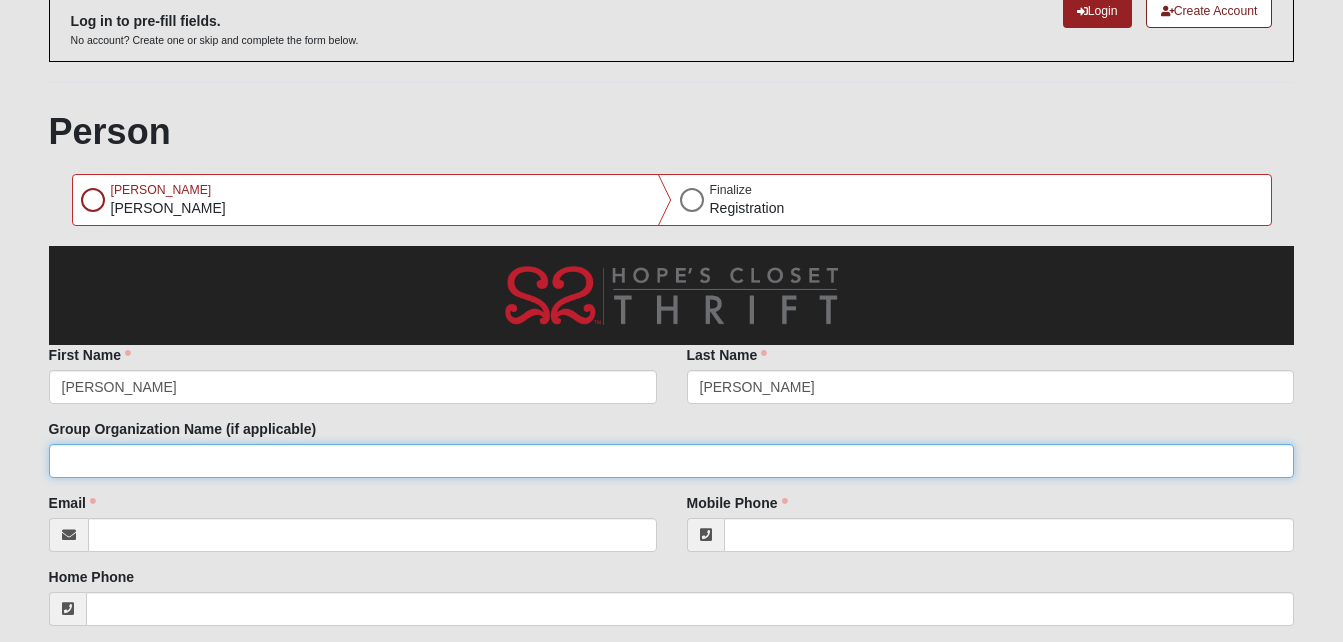 scroll, scrollTop: 128, scrollLeft: 0, axis: vertical 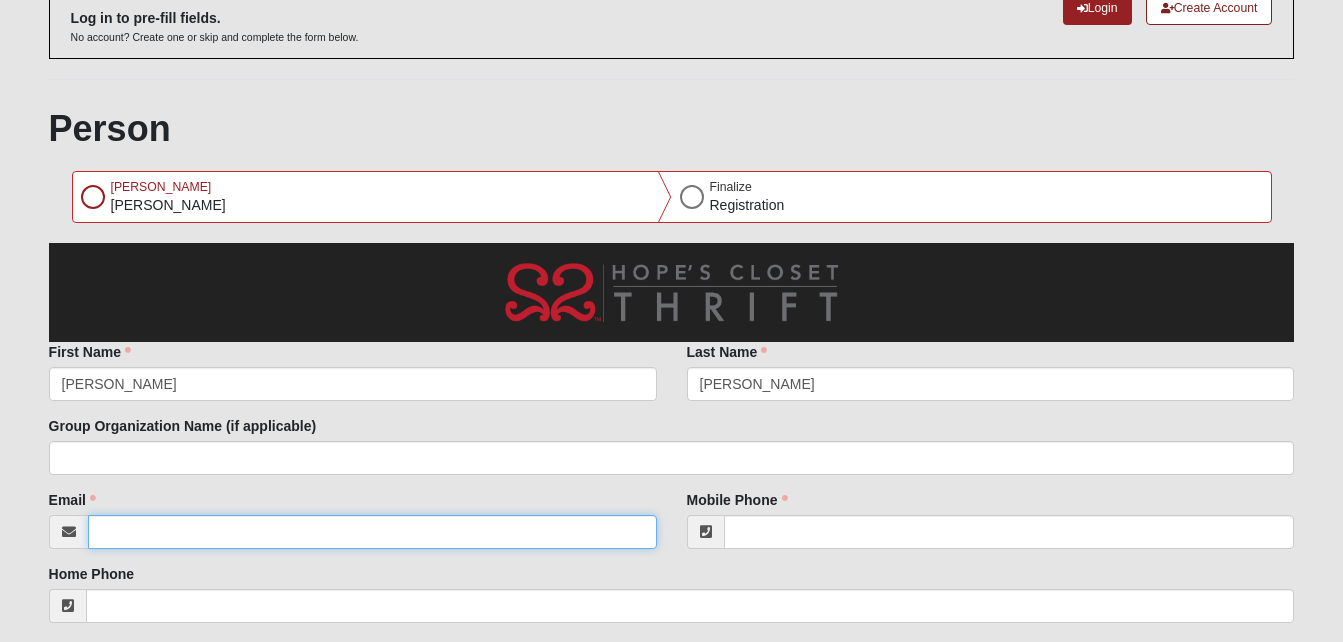 click on "Email" at bounding box center (372, 532) 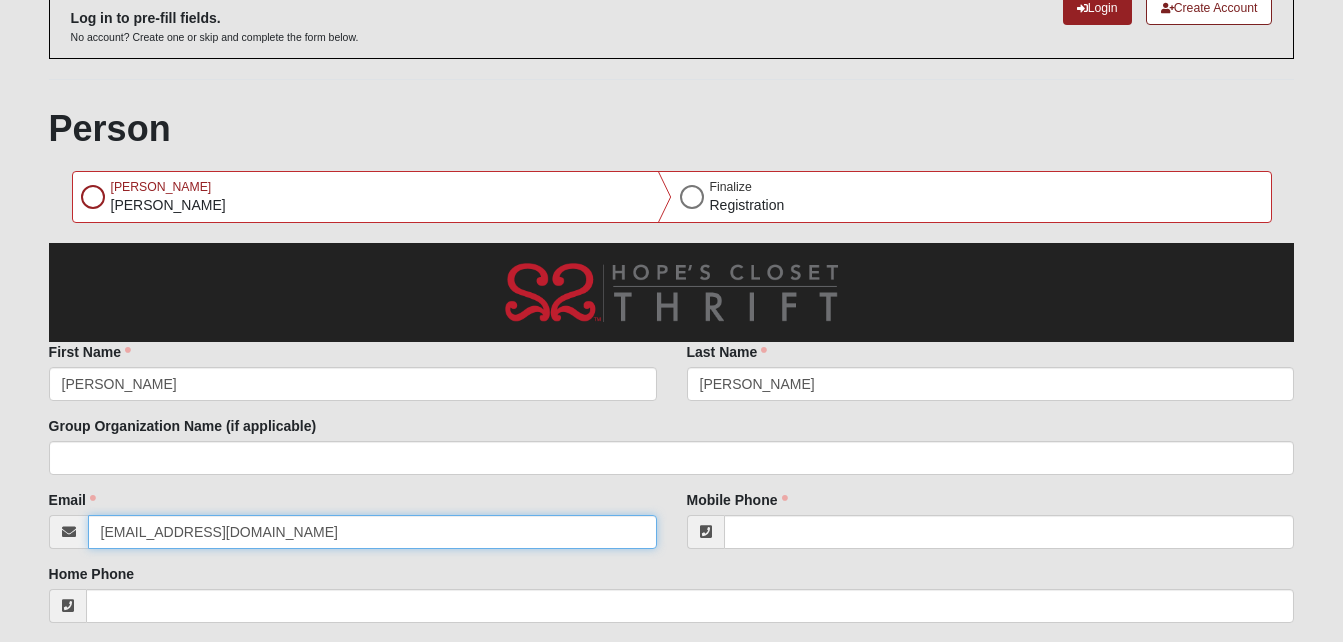 type on "cstockman3@employme.app" 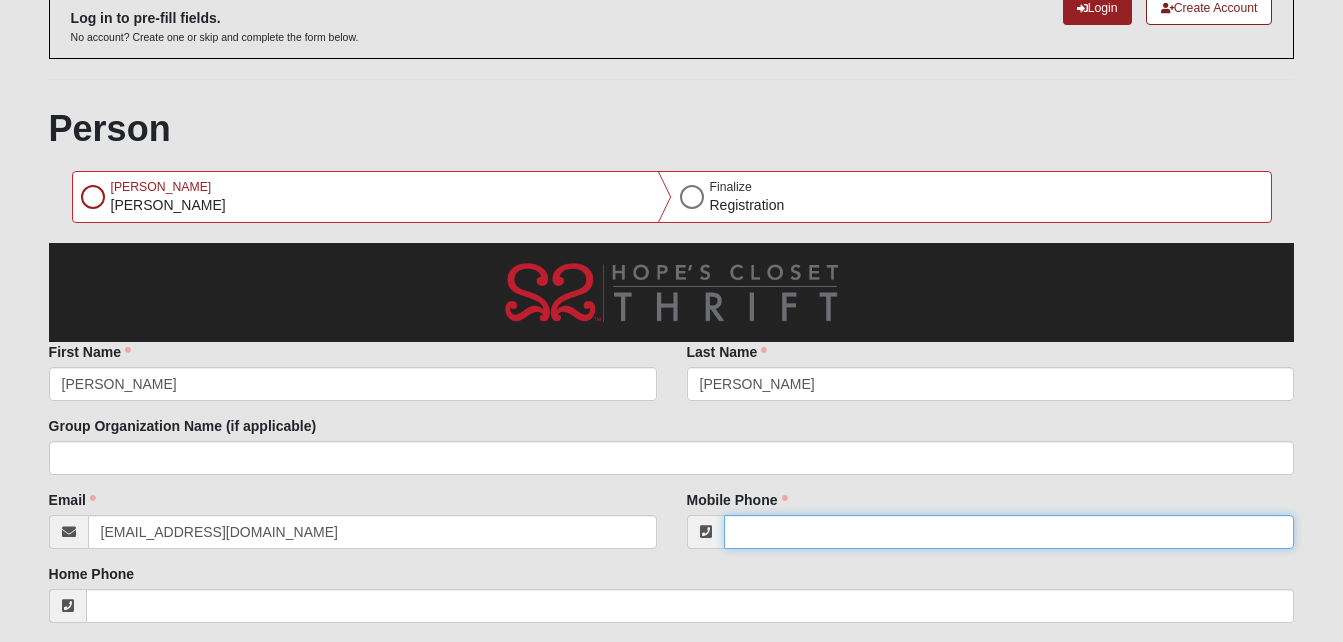 click on "Mobile Phone" at bounding box center (1009, 532) 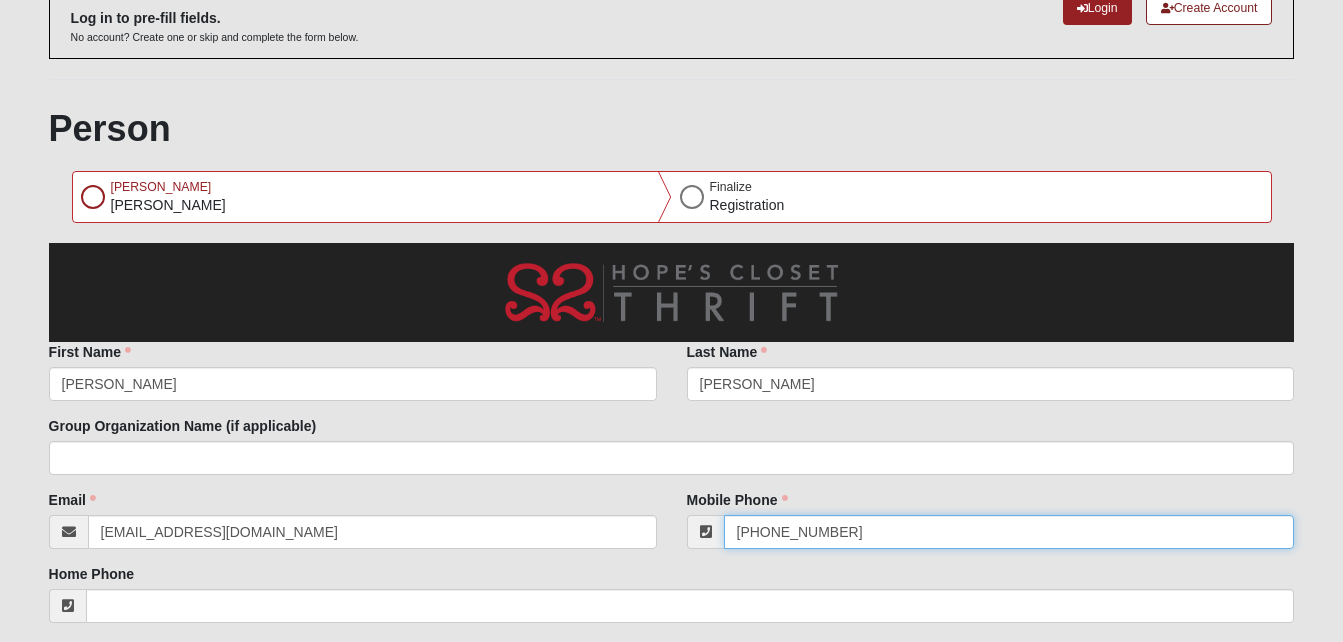 scroll, scrollTop: 252, scrollLeft: 0, axis: vertical 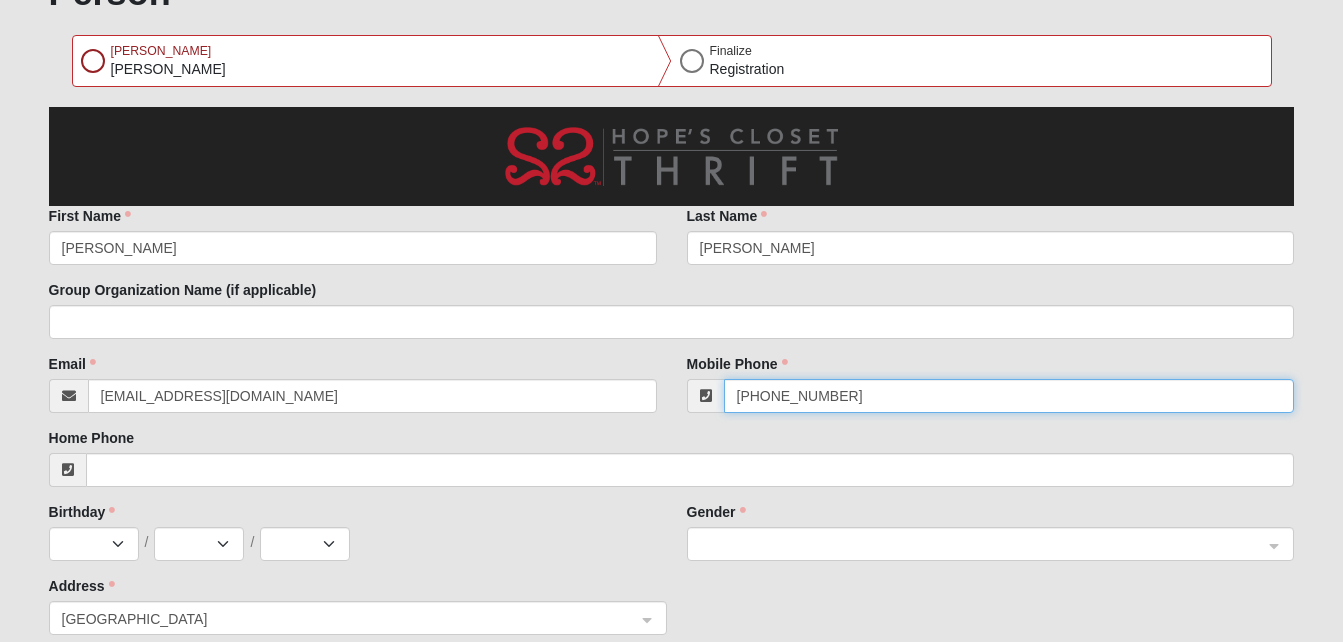 type on "(904) 594-1357" 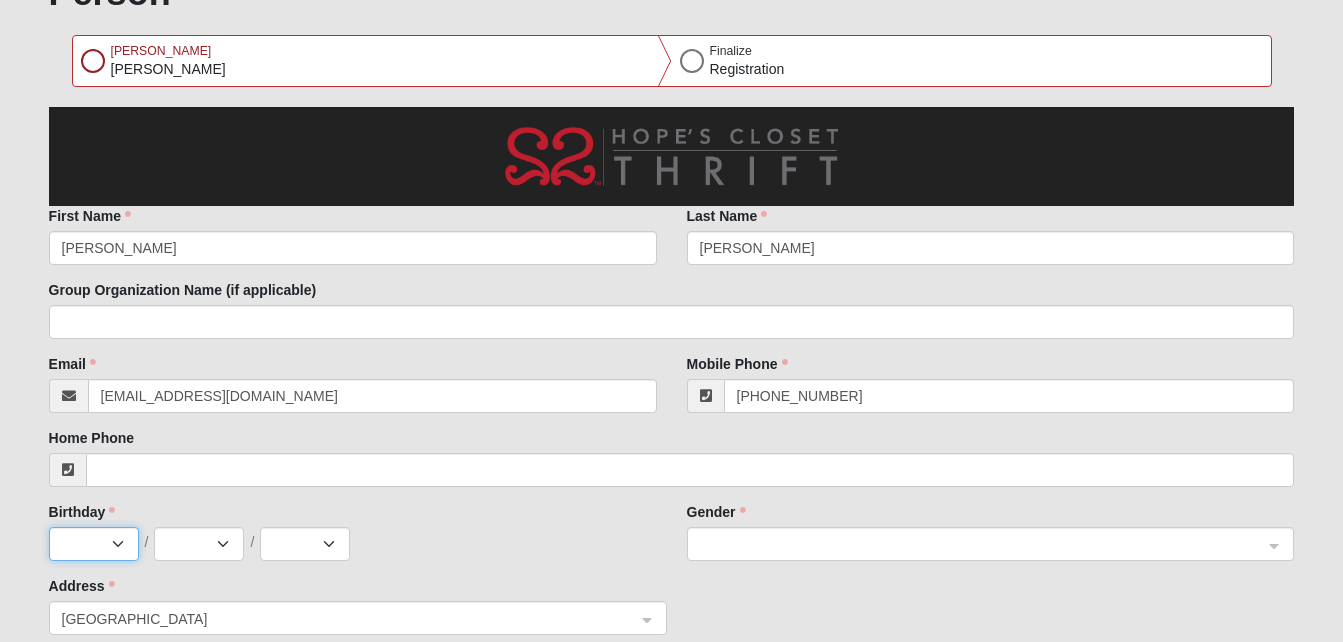 click on "Jan Feb Mar Apr May Jun Jul Aug Sep Oct Nov Dec" at bounding box center [94, 544] 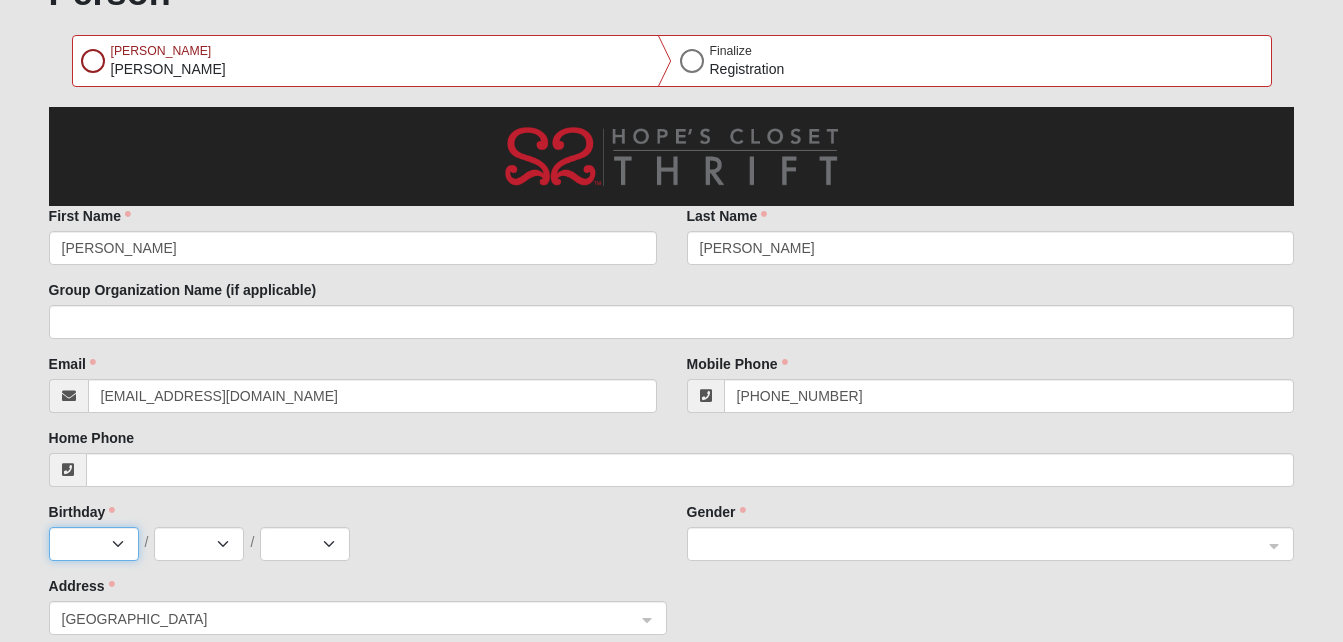 select on "5" 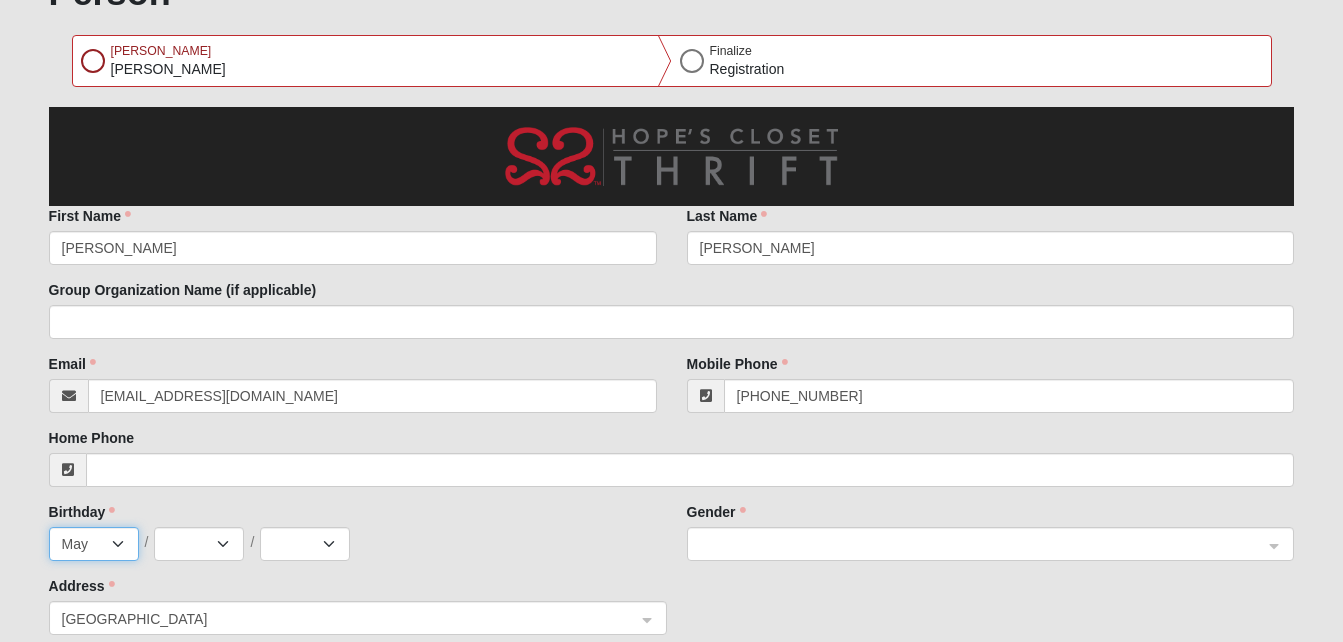 click on "Jan Feb Mar Apr May Jun Jul Aug Sep Oct Nov Dec" at bounding box center (94, 544) 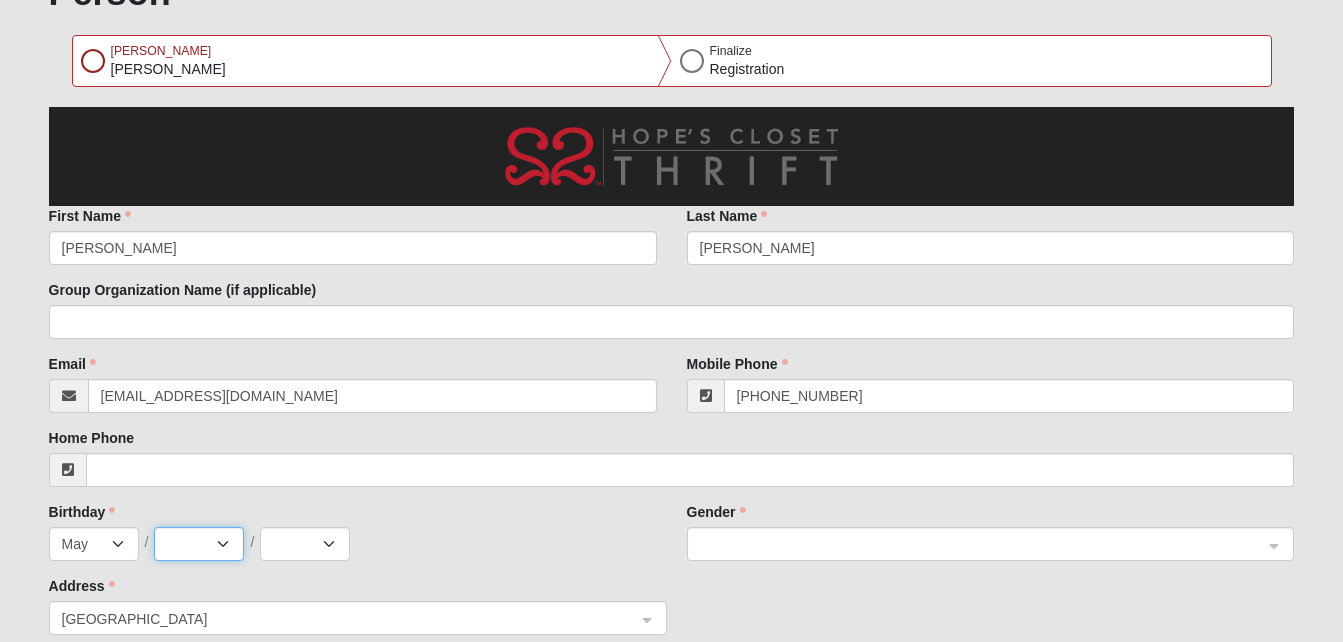 click on "1 2 3 4 5 6 7 8 9 10 11 12 13 14 15 16 17 18 19 20 21 22 23 24 25 26 27 28 29 30 31" at bounding box center (199, 544) 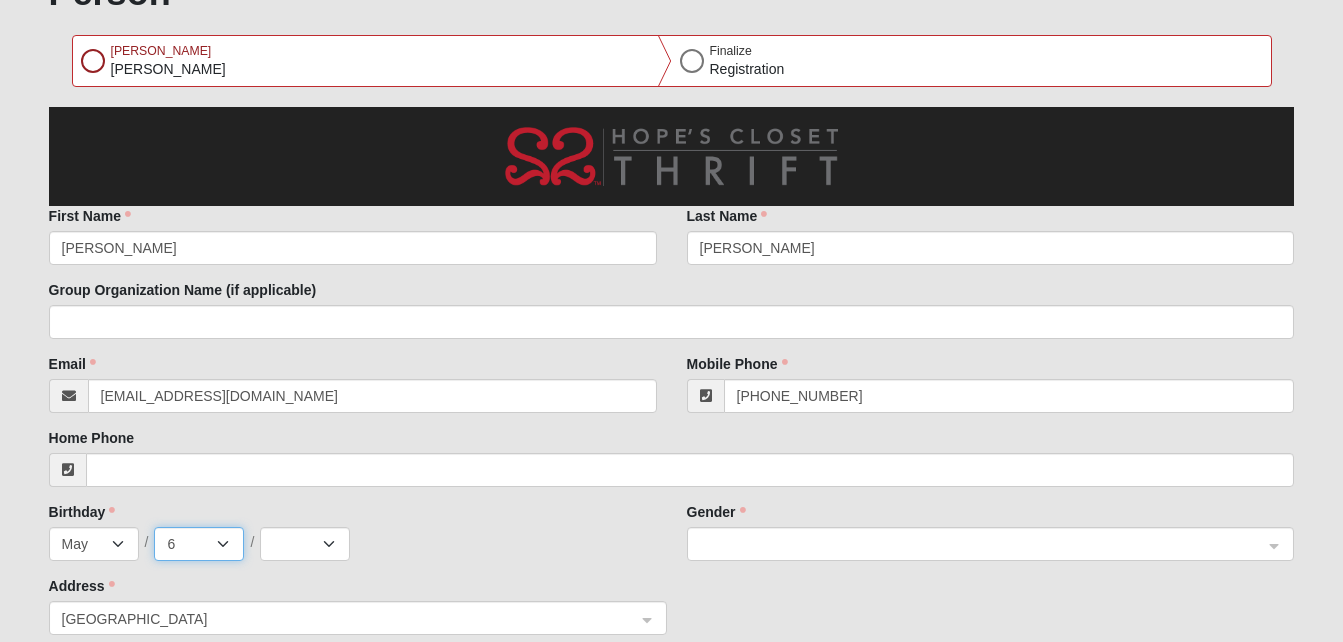 click on "1 2 3 4 5 6 7 8 9 10 11 12 13 14 15 16 17 18 19 20 21 22 23 24 25 26 27 28 29 30 31" at bounding box center (199, 544) 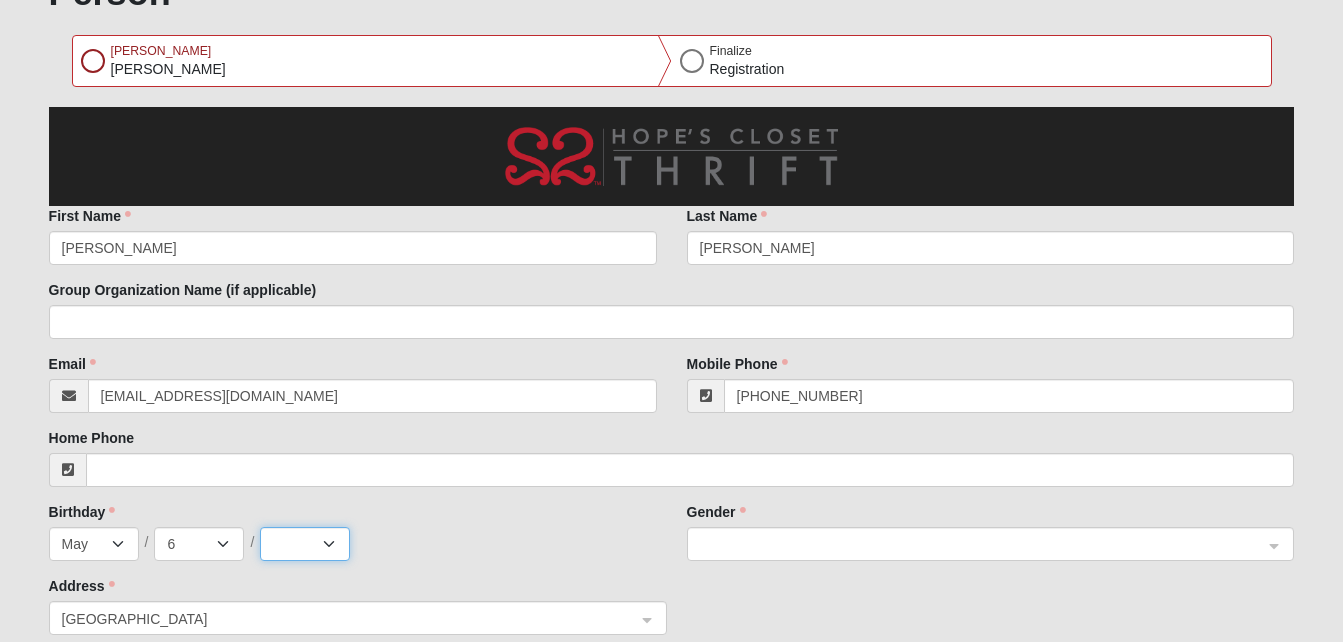 click on "2025 2024 2023 2022 2021 2020 2019 2018 2017 2016 2015 2014 2013 2012 2011 2010 2009 2008 2007 2006 2005 2004 2003 2002 2001 2000 1999 1998 1997 1996 1995 1994 1993 1992 1991 1990 1989 1988 1987 1986 1985 1984 1983 1982 1981 1980 1979 1978 1977 1976 1975 1974 1973 1972 1971 1970 1969 1968 1967 1966 1965 1964 1963 1962 1961 1960 1959 1958 1957 1956 1955 1954 1953 1952 1951 1950 1949 1948 1947 1946 1945 1944 1943 1942 1941 1940 1939 1938 1937 1936 1935 1934 1933 1932 1931 1930 1929 1928 1927 1926 1925 1924 1923 1922 1921 1920 1919 1918 1917 1916 1915 1914 1913 1912 1911 1910 1909 1908 1907 1906 1905 1904 1903 1902 1901 1900" at bounding box center (305, 544) 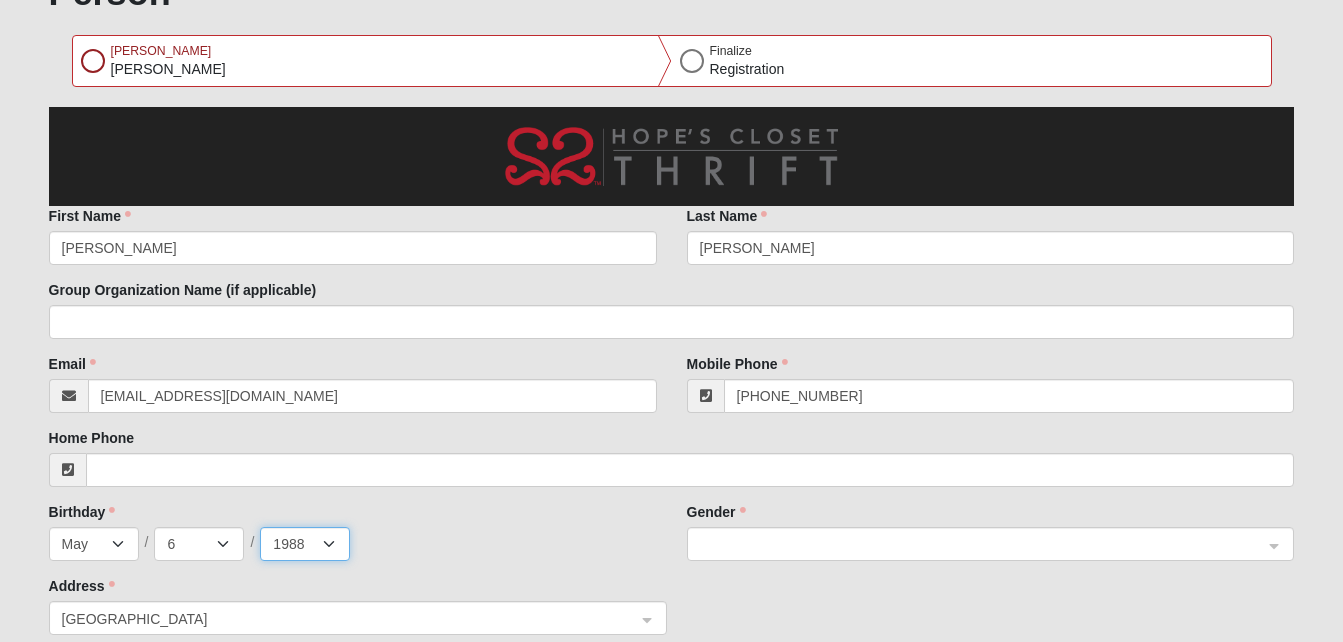 click on "2025 2024 2023 2022 2021 2020 2019 2018 2017 2016 2015 2014 2013 2012 2011 2010 2009 2008 2007 2006 2005 2004 2003 2002 2001 2000 1999 1998 1997 1996 1995 1994 1993 1992 1991 1990 1989 1988 1987 1986 1985 1984 1983 1982 1981 1980 1979 1978 1977 1976 1975 1974 1973 1972 1971 1970 1969 1968 1967 1966 1965 1964 1963 1962 1961 1960 1959 1958 1957 1956 1955 1954 1953 1952 1951 1950 1949 1948 1947 1946 1945 1944 1943 1942 1941 1940 1939 1938 1937 1936 1935 1934 1933 1932 1931 1930 1929 1928 1927 1926 1925 1924 1923 1922 1921 1920 1919 1918 1917 1916 1915 1914 1913 1912 1911 1910 1909 1908 1907 1906 1905 1904 1903 1902 1901 1900" at bounding box center [305, 544] 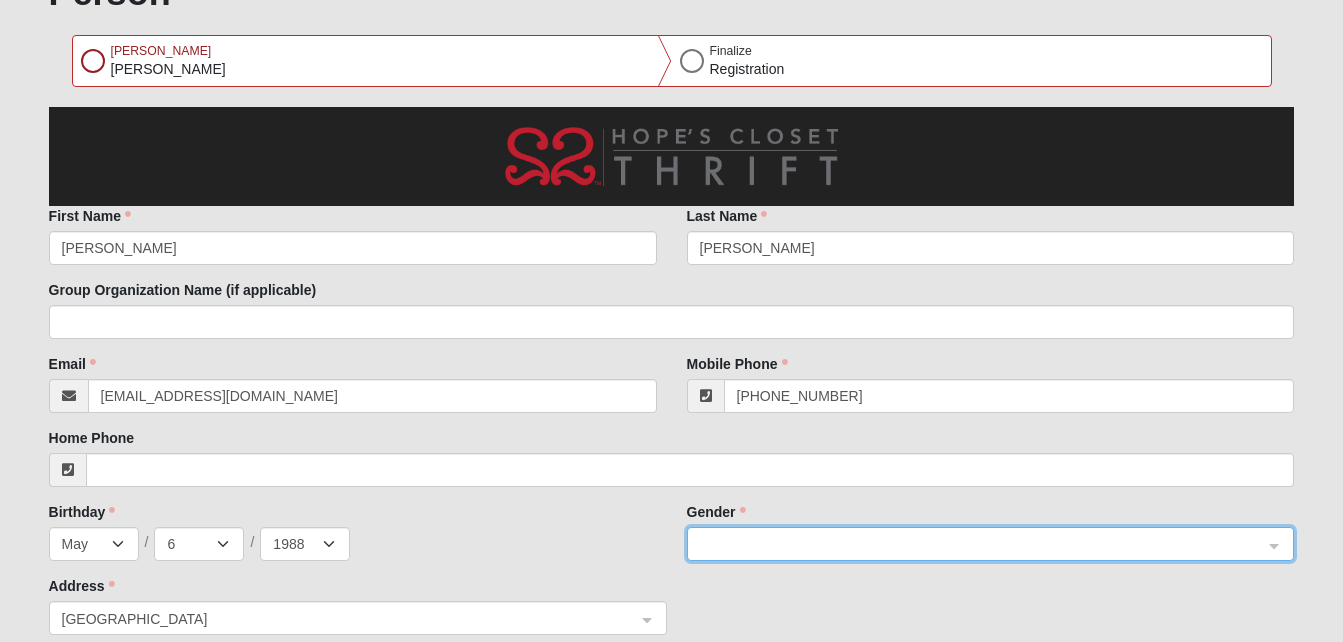 click at bounding box center [984, 543] 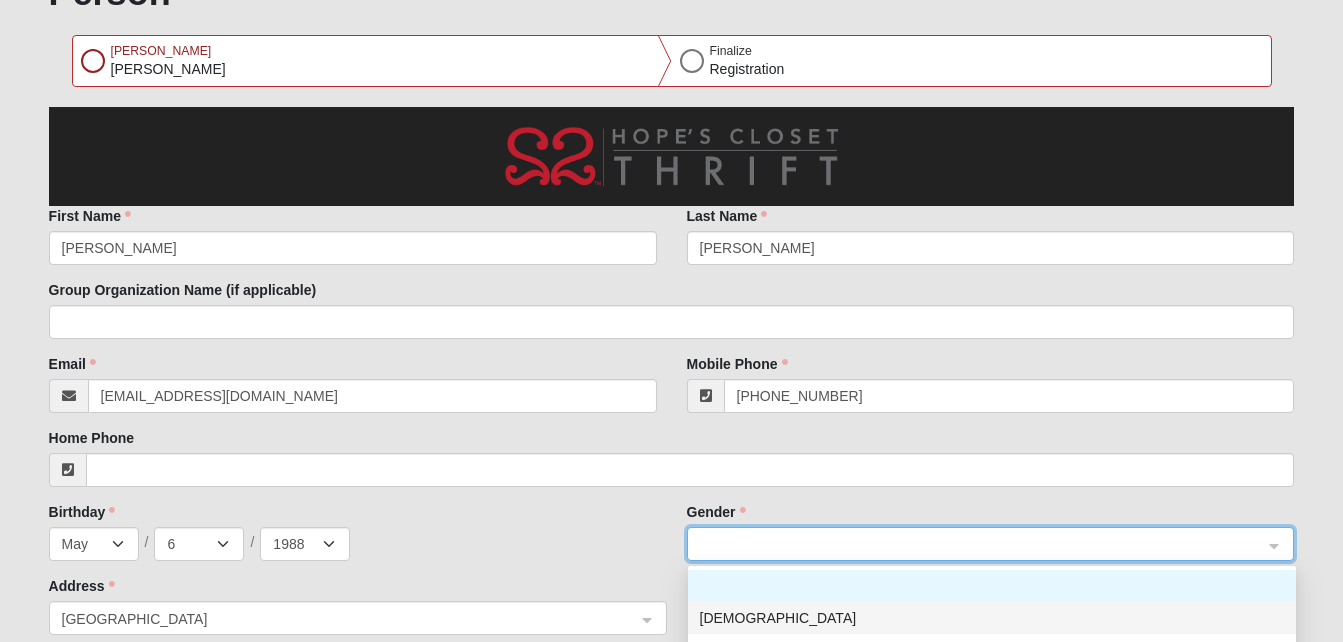click on "Male" at bounding box center [992, 618] 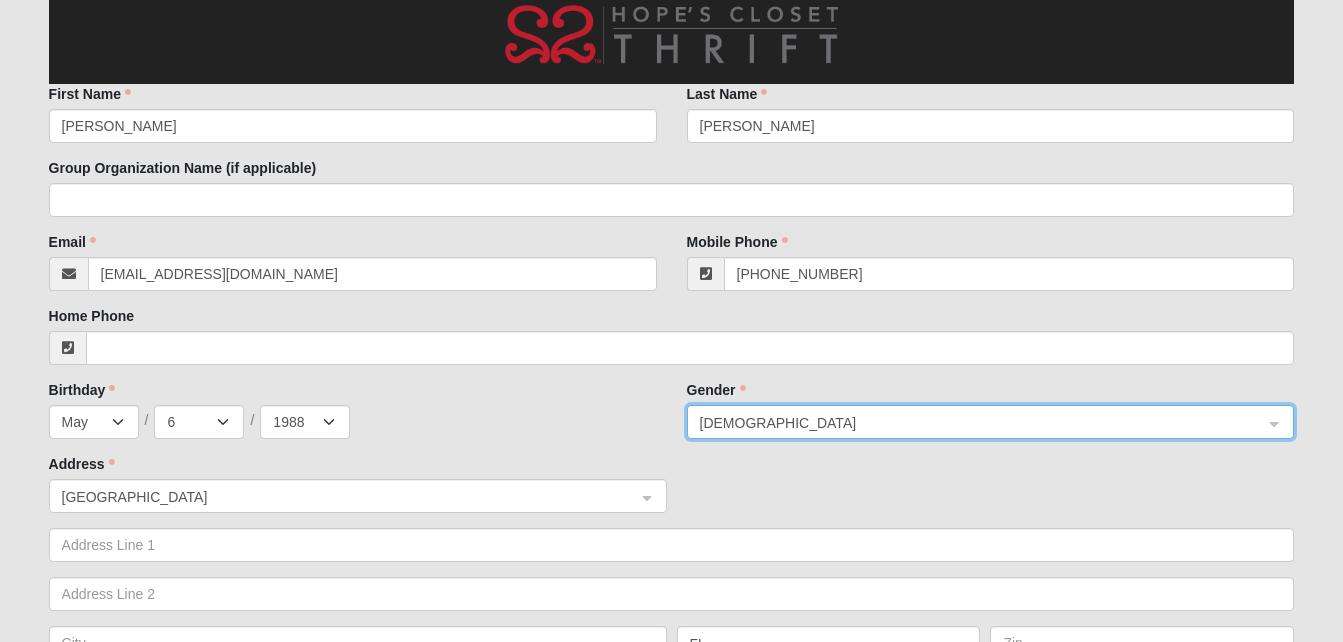 scroll, scrollTop: 475, scrollLeft: 0, axis: vertical 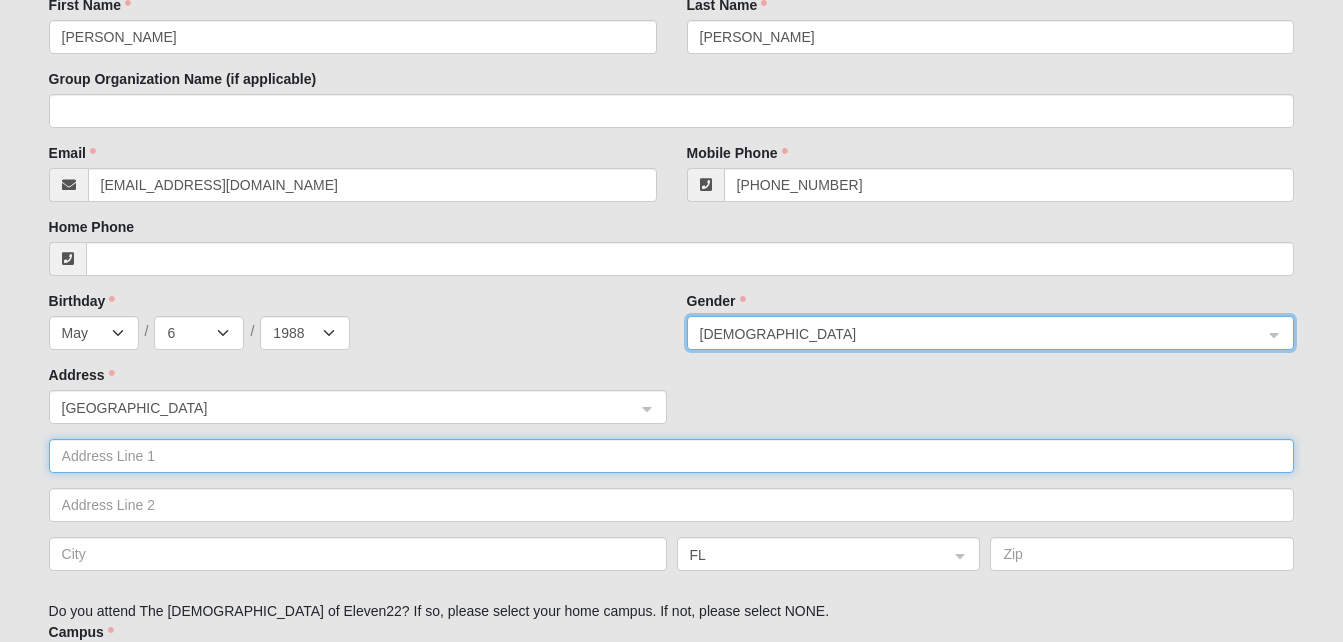 click 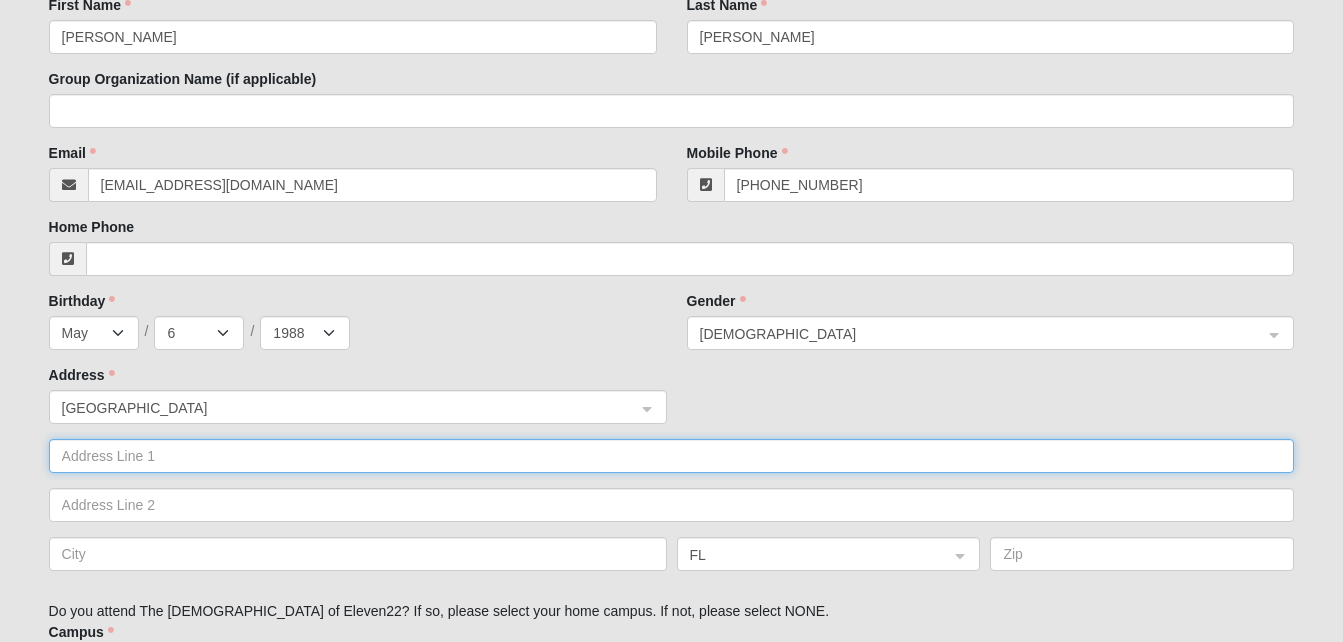 paste on "3465 Phillips Highway #315" 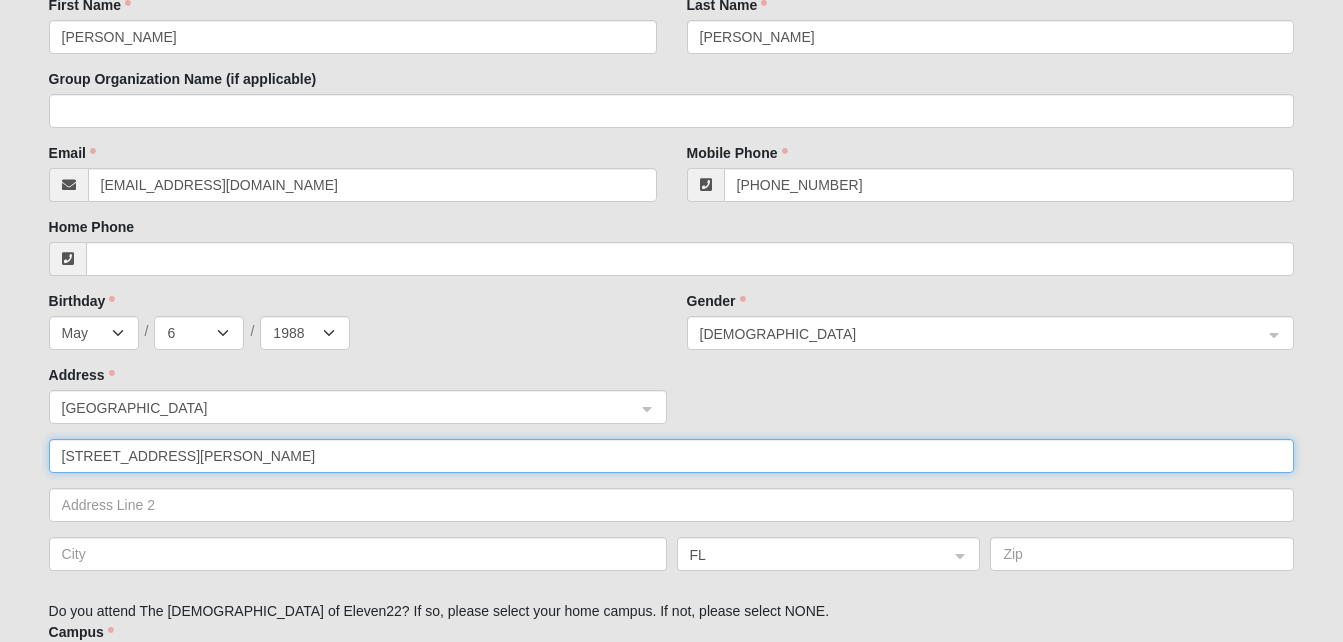 type on "3465 Phillips Highway #315" 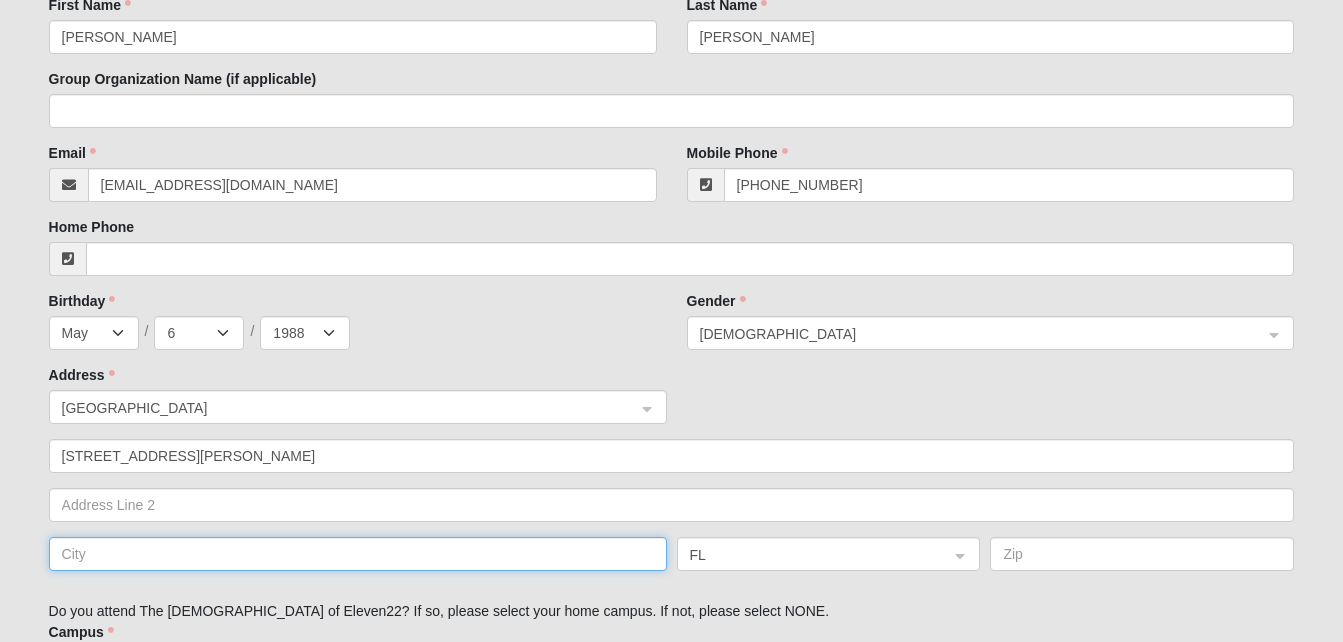 click 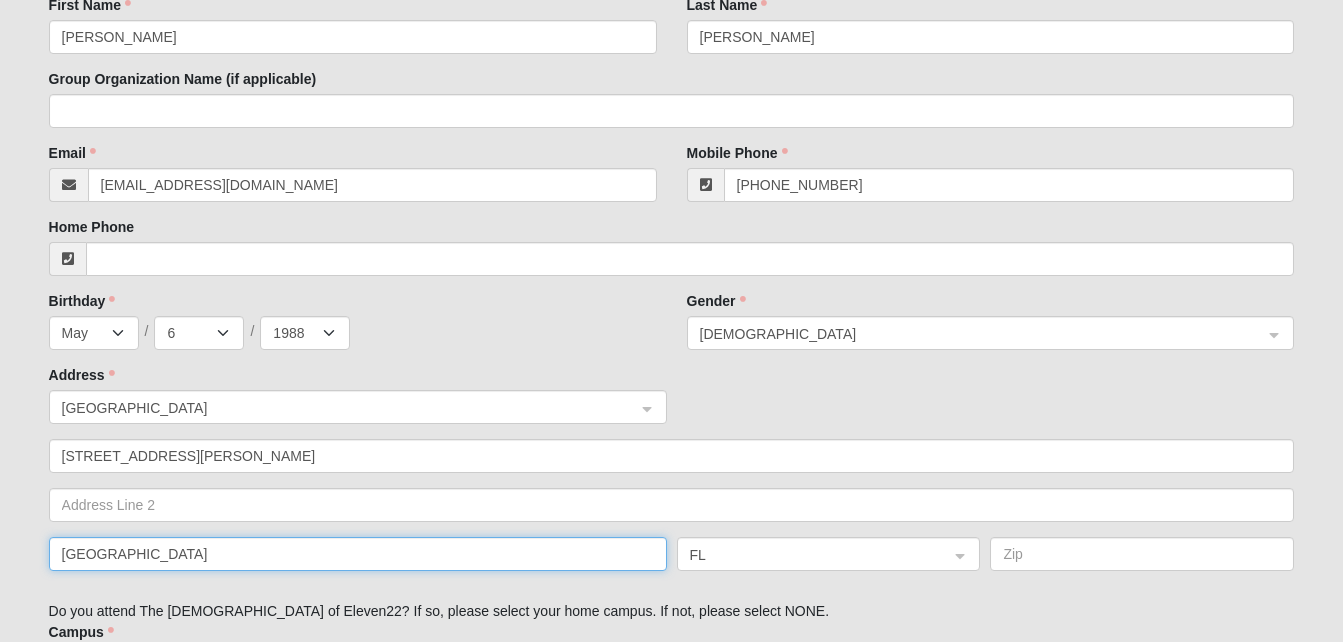 type on "Jacksonville" 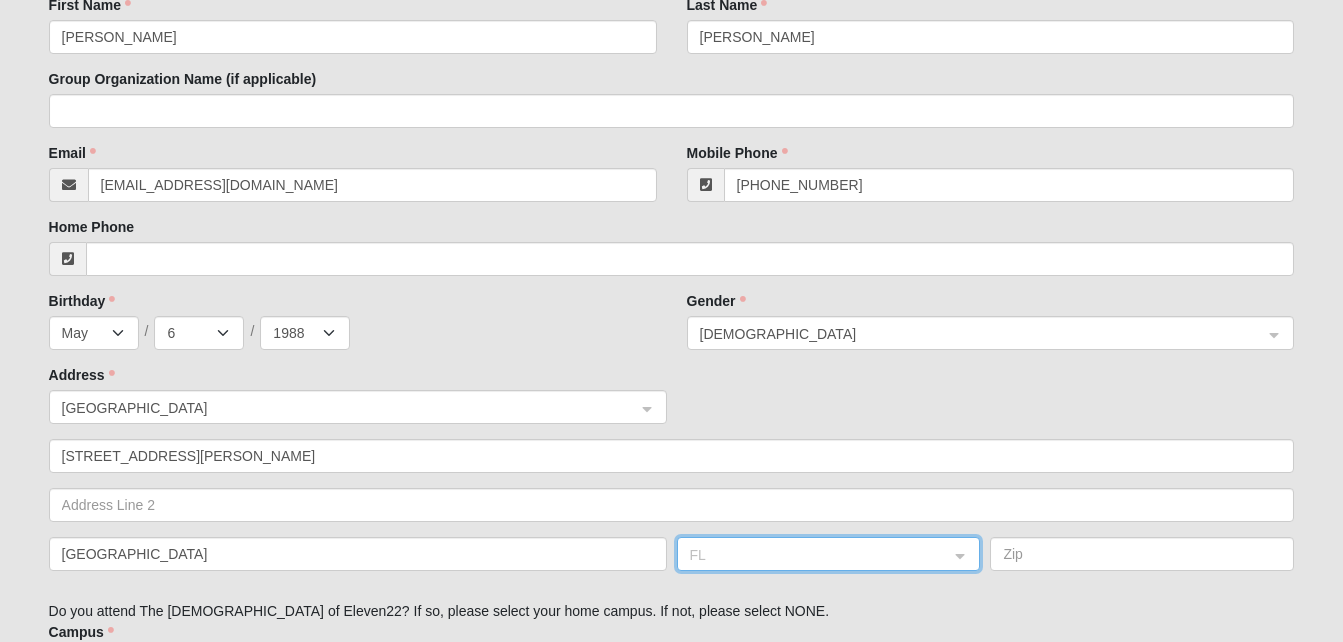 scroll, scrollTop: 128, scrollLeft: 0, axis: vertical 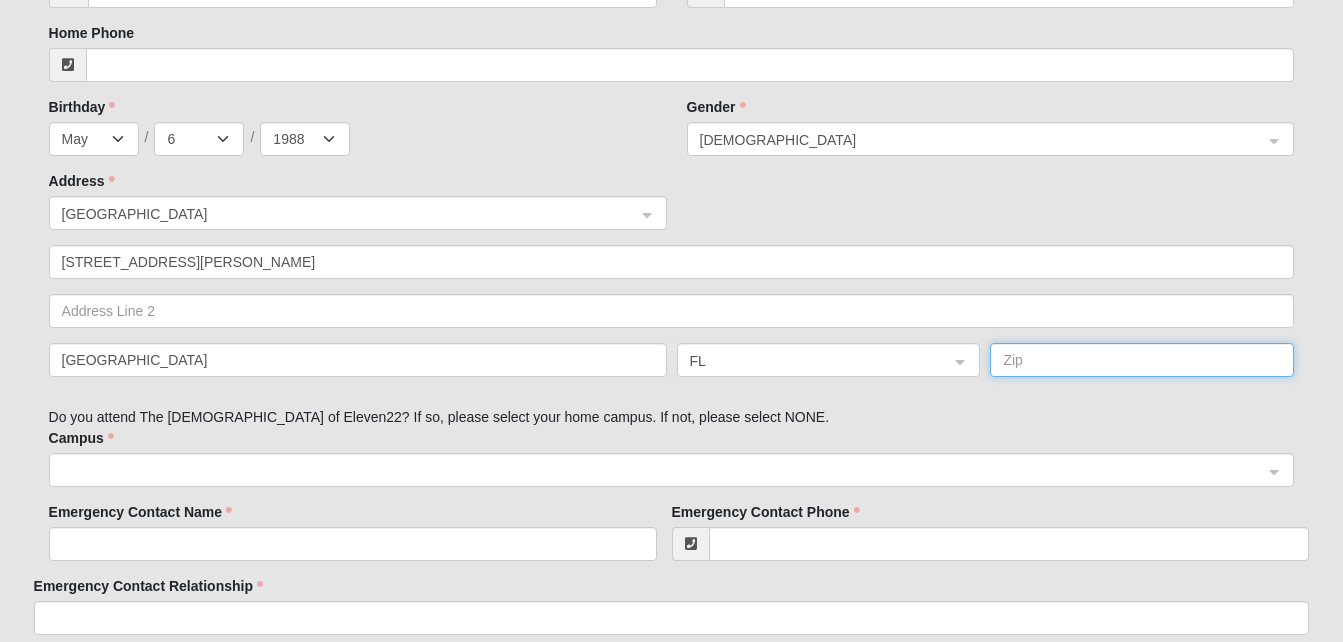 click 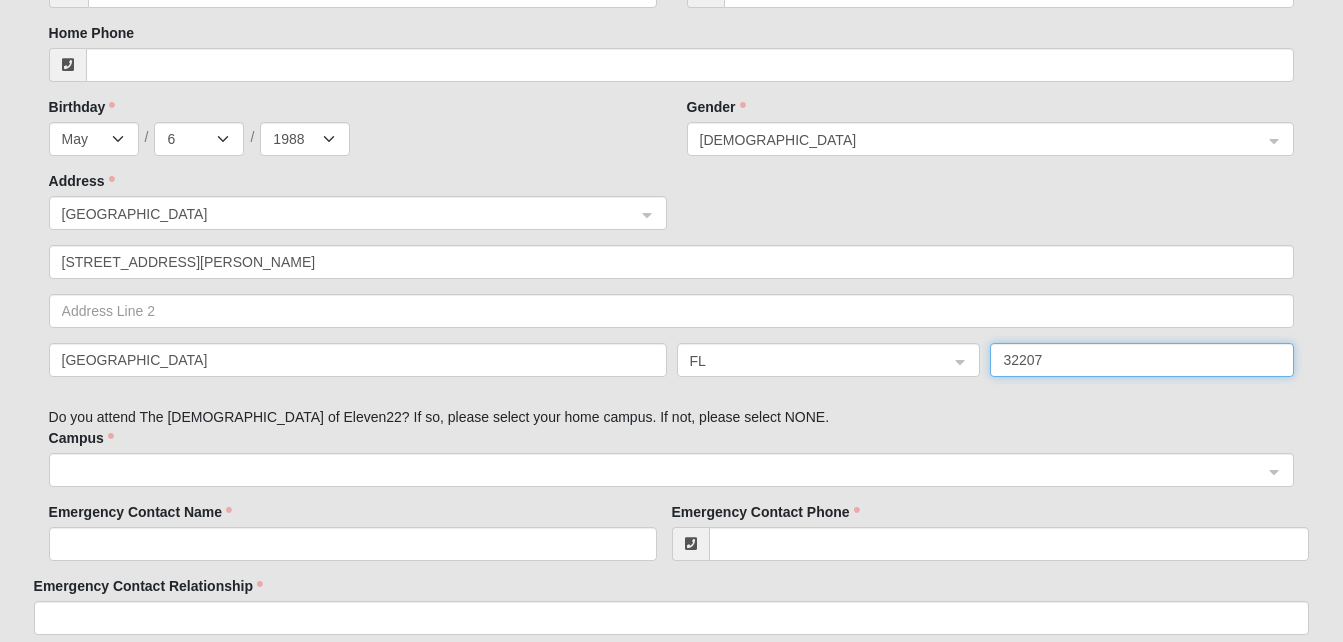 type on "32207" 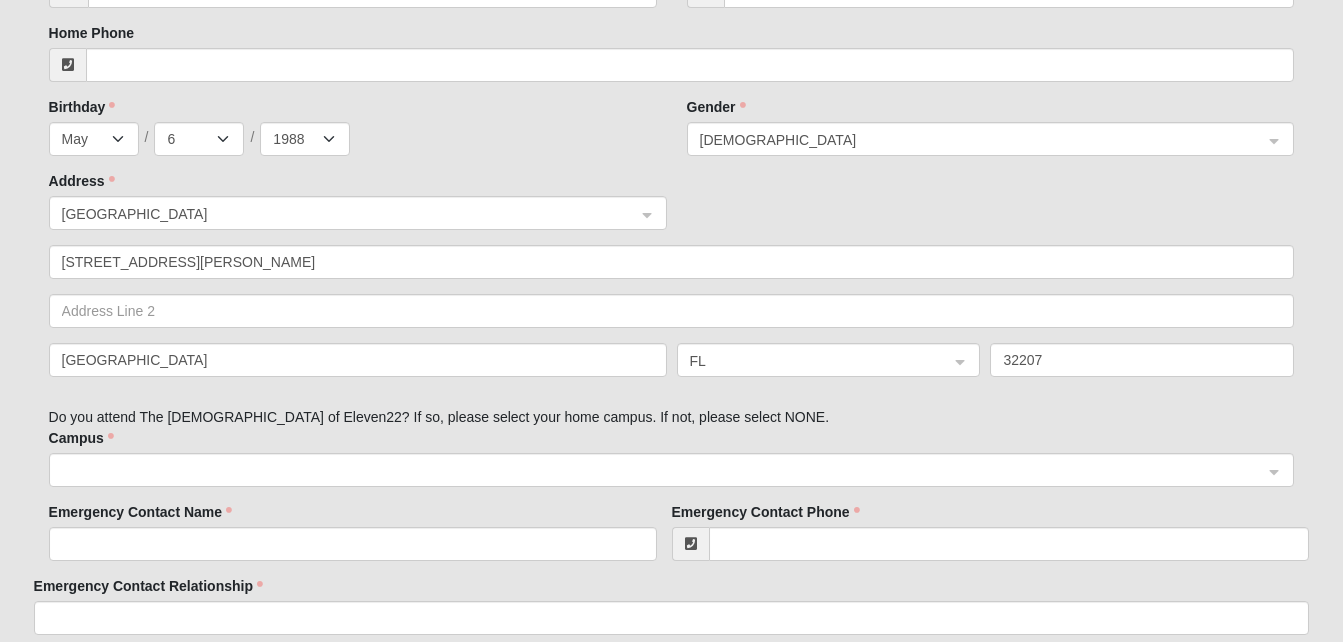 click at bounding box center [665, 469] 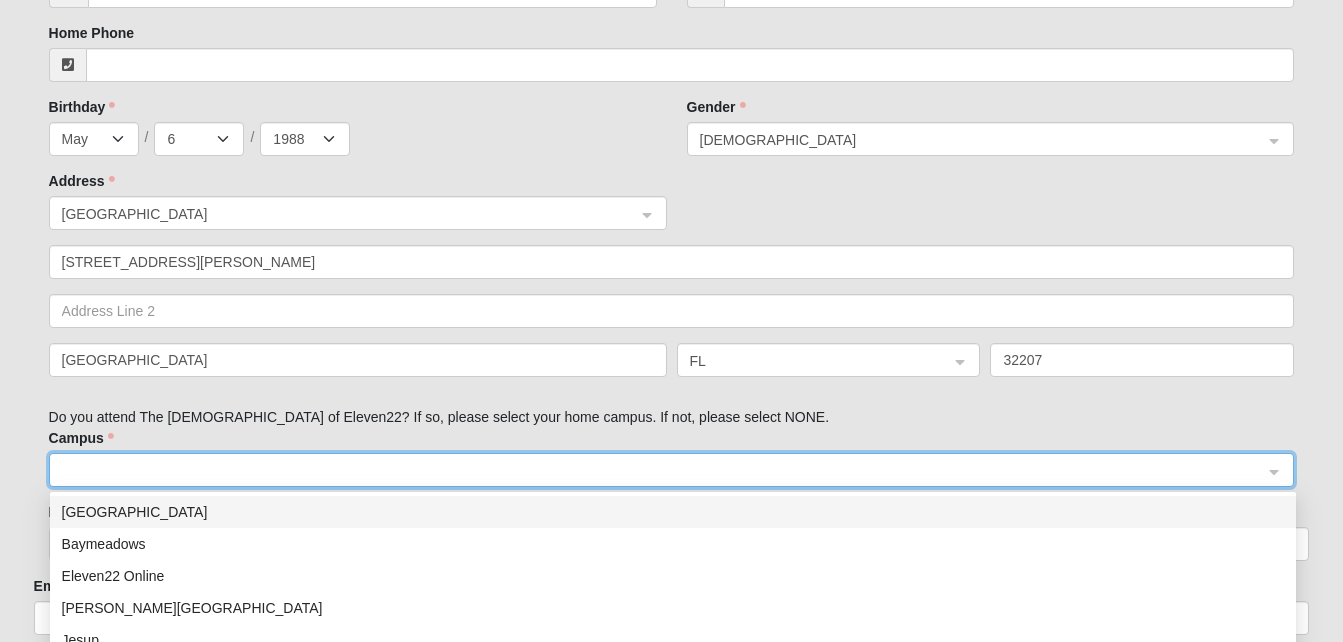 click on "[GEOGRAPHIC_DATA]" at bounding box center [673, 512] 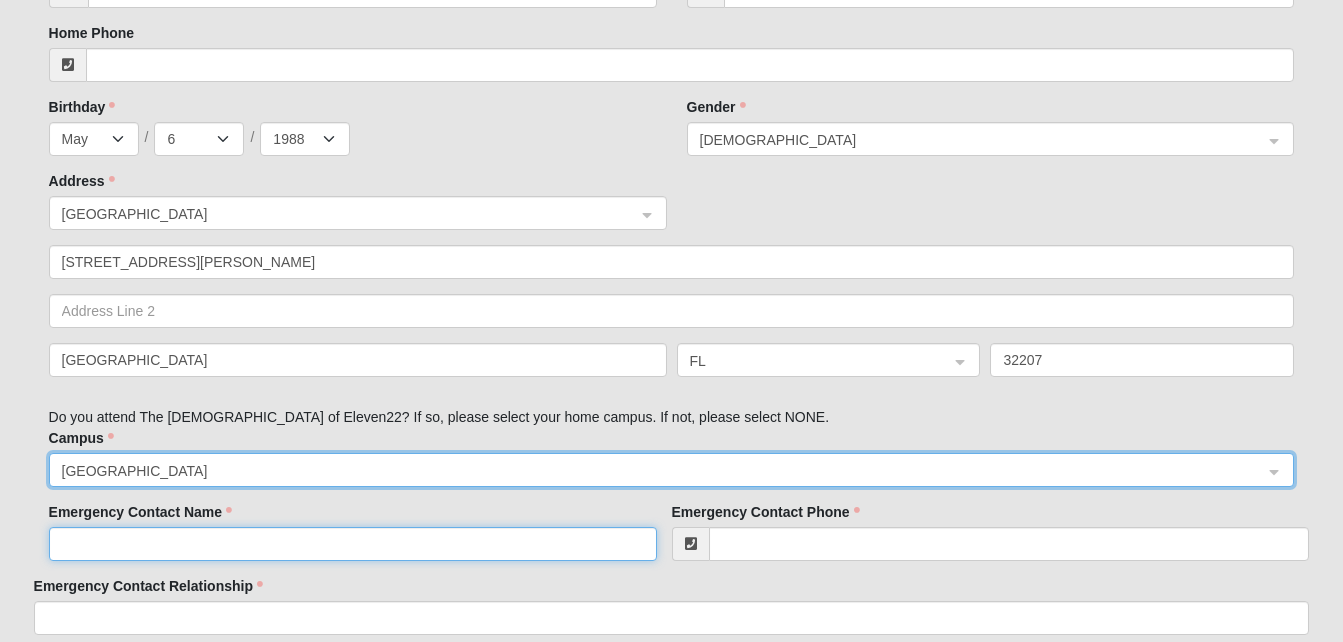 click on "Emergency Contact Name" 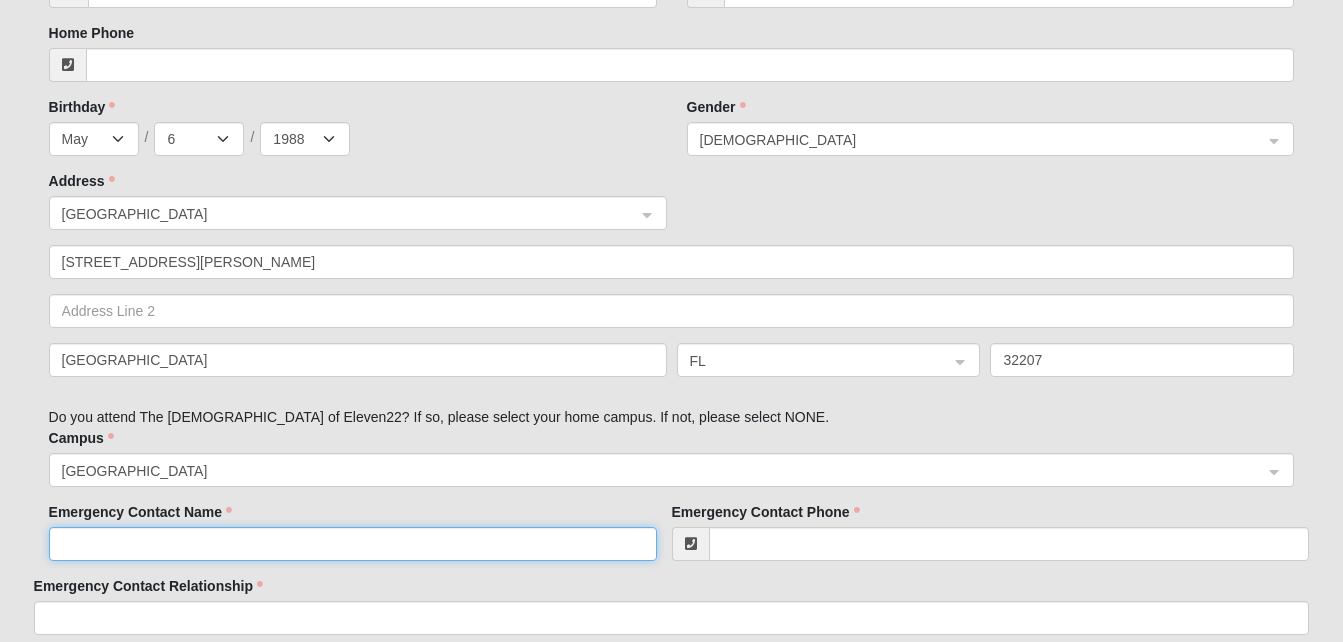 click on "Emergency Contact Name" 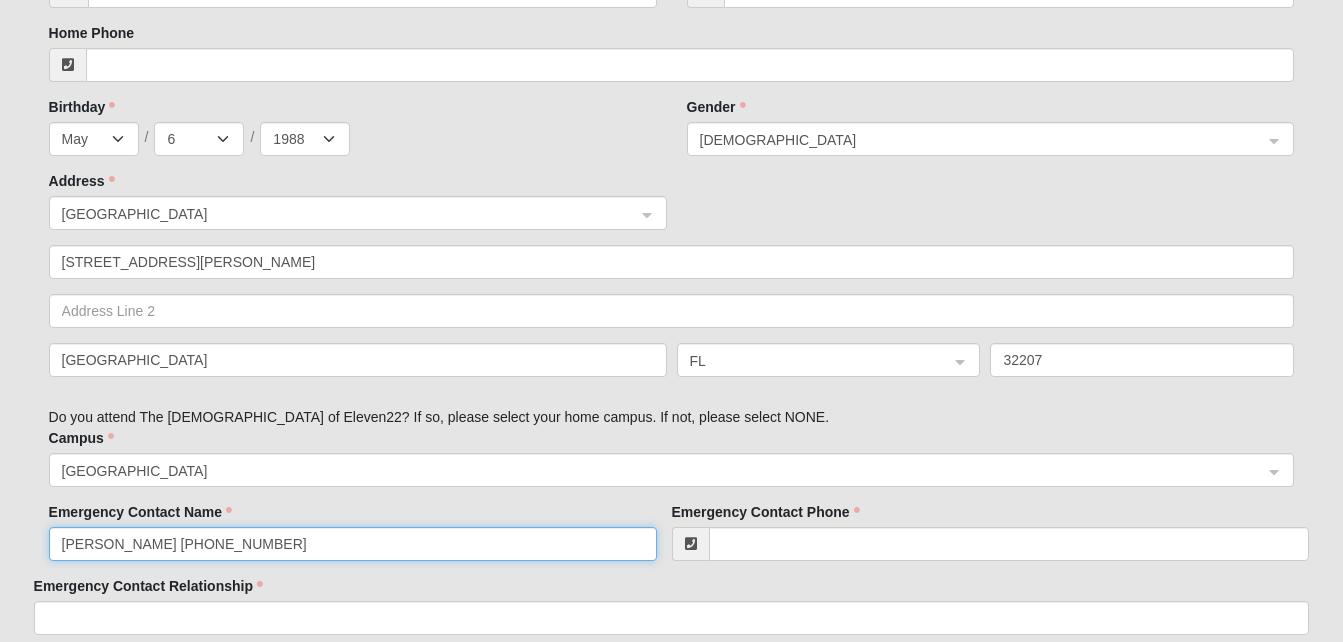 click on "Lisa Stewart 904-238-6192" 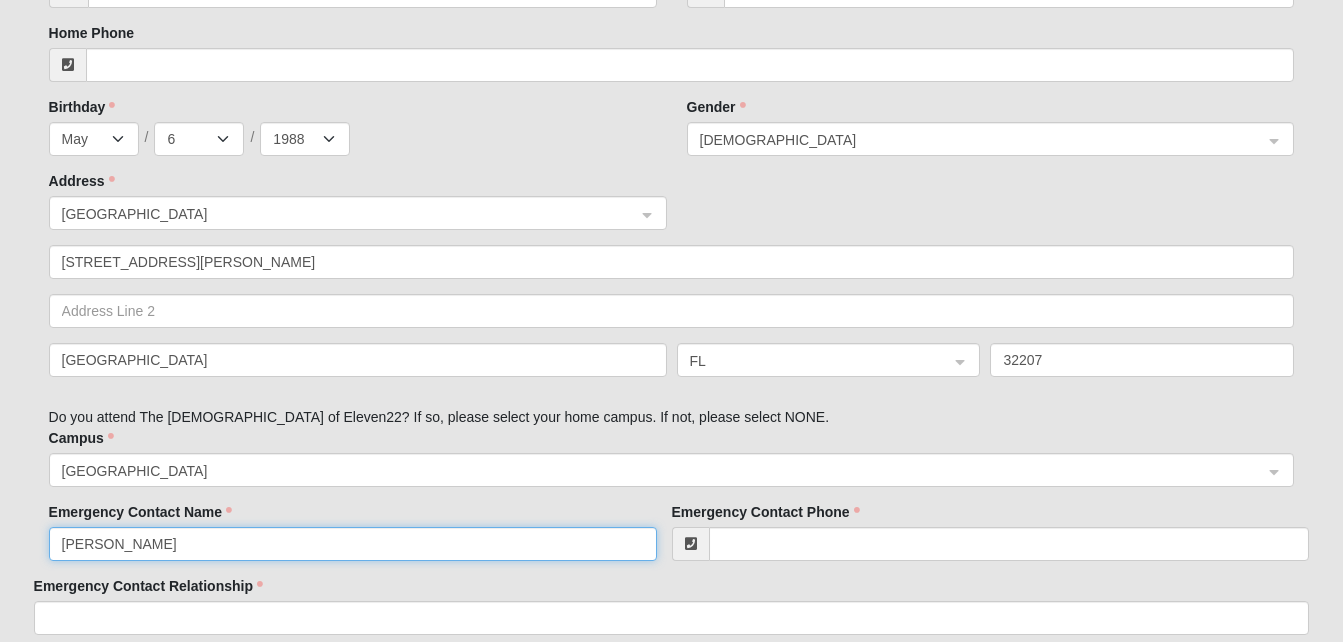 type on "Lisa Stewart" 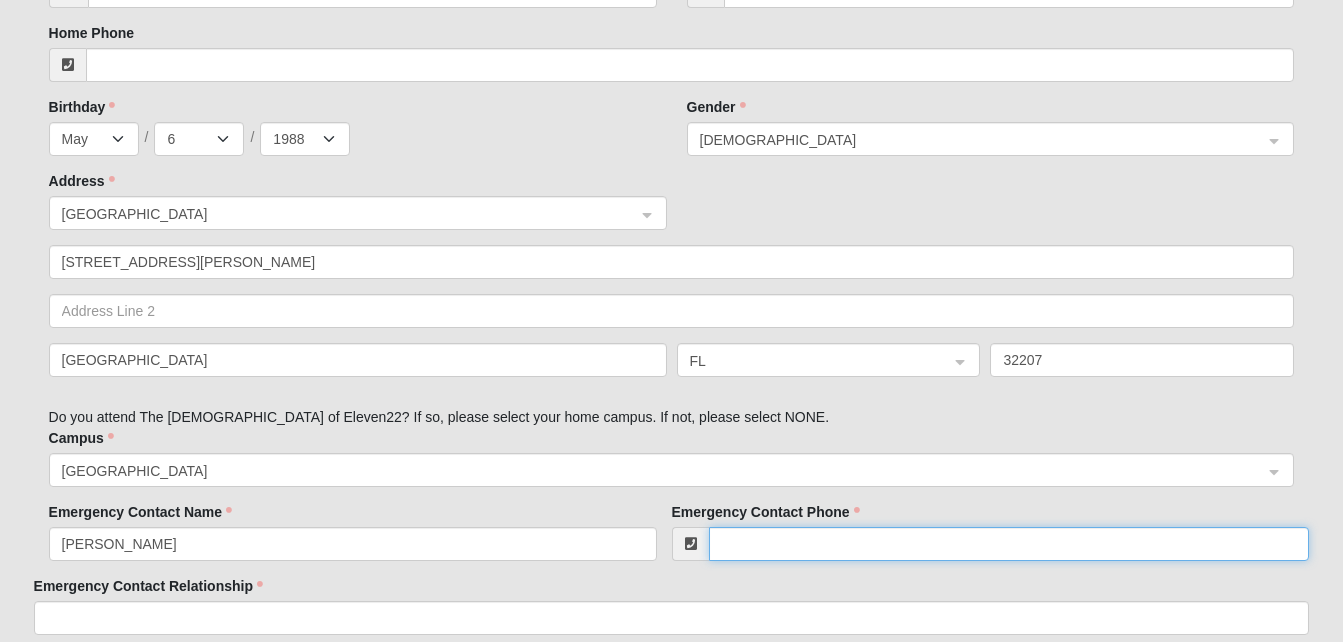 paste on "(904) 238-6192" 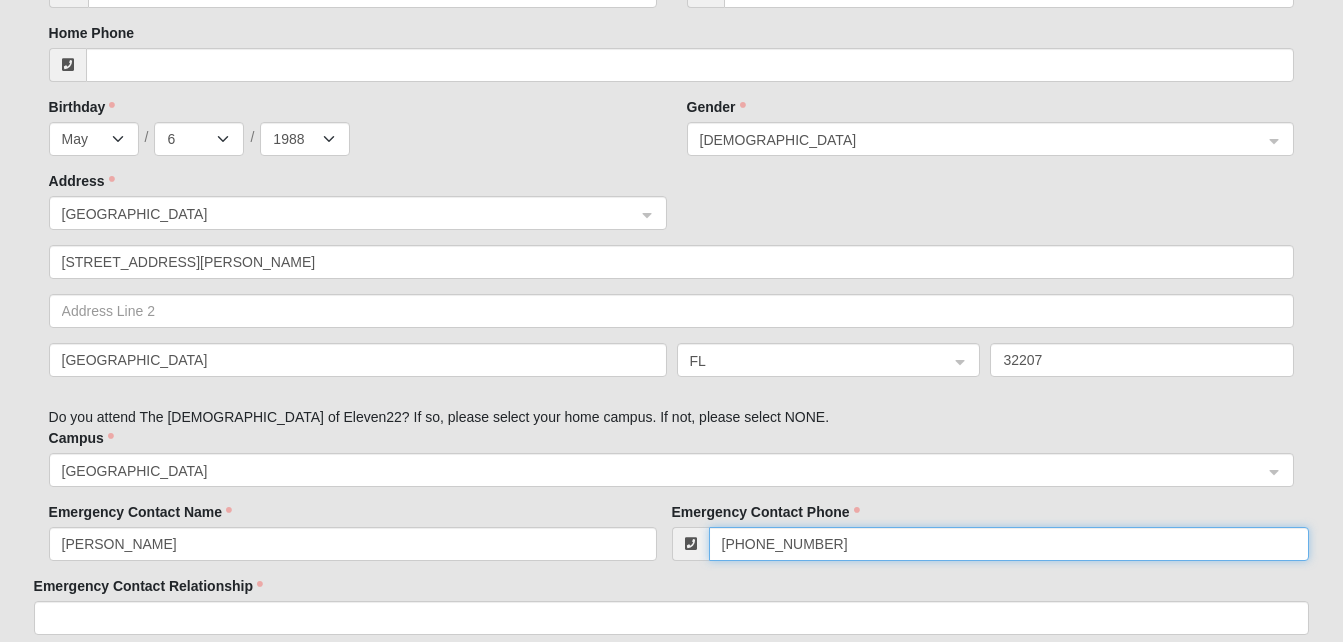 type on "(904) 238-6192" 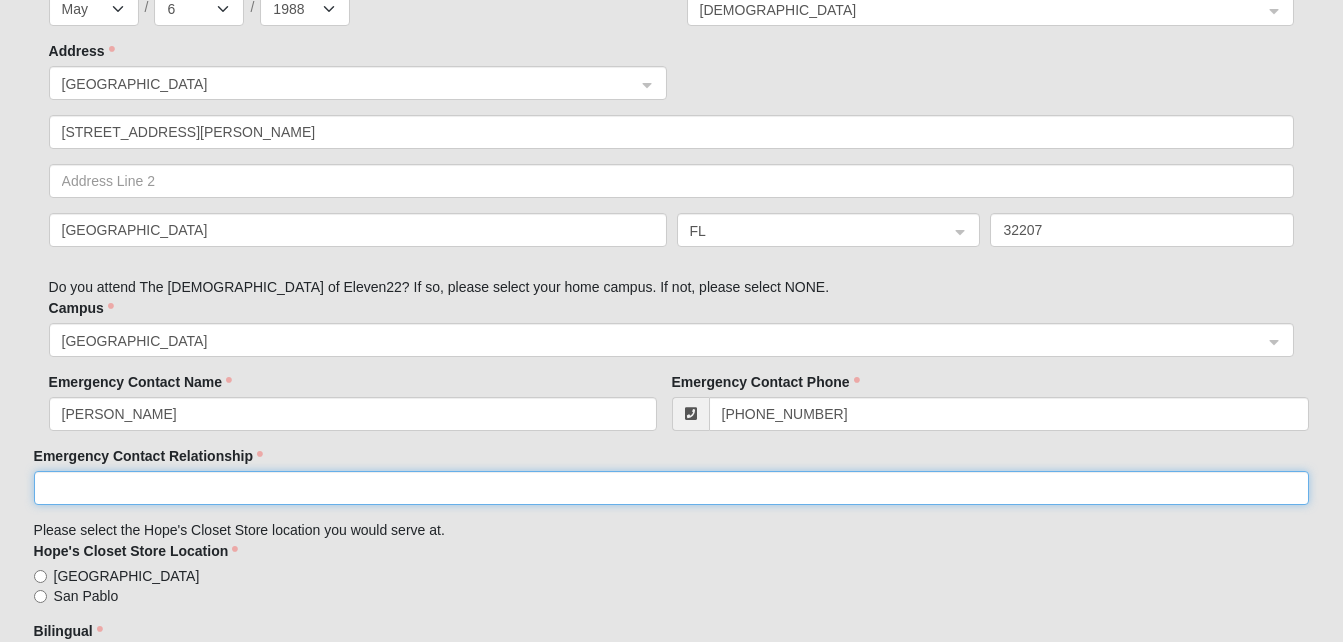 scroll, scrollTop: 796, scrollLeft: 0, axis: vertical 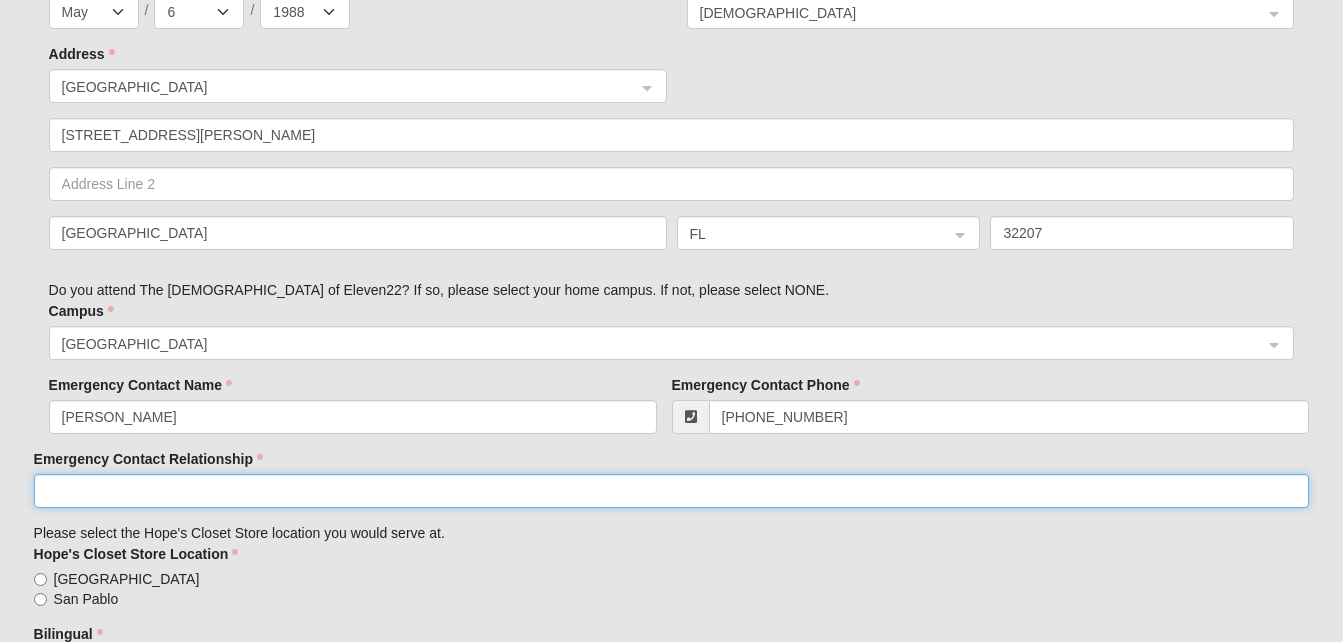 click on "Emergency Contact Relationship" 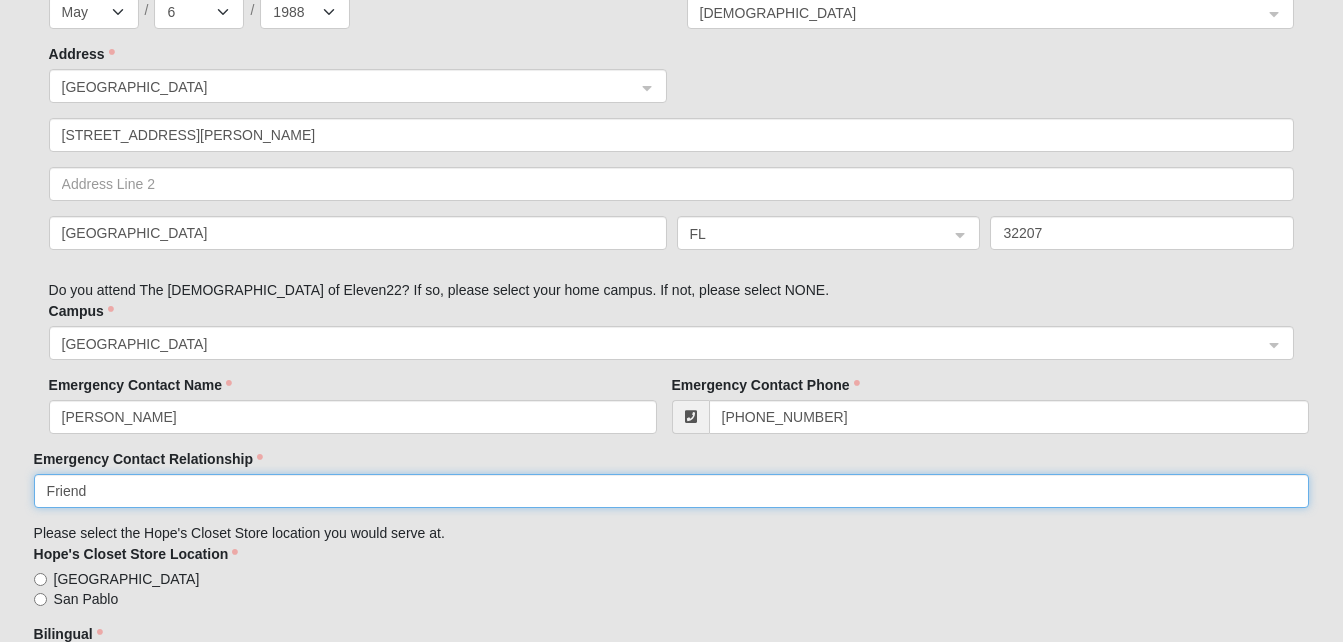 type on "Friend" 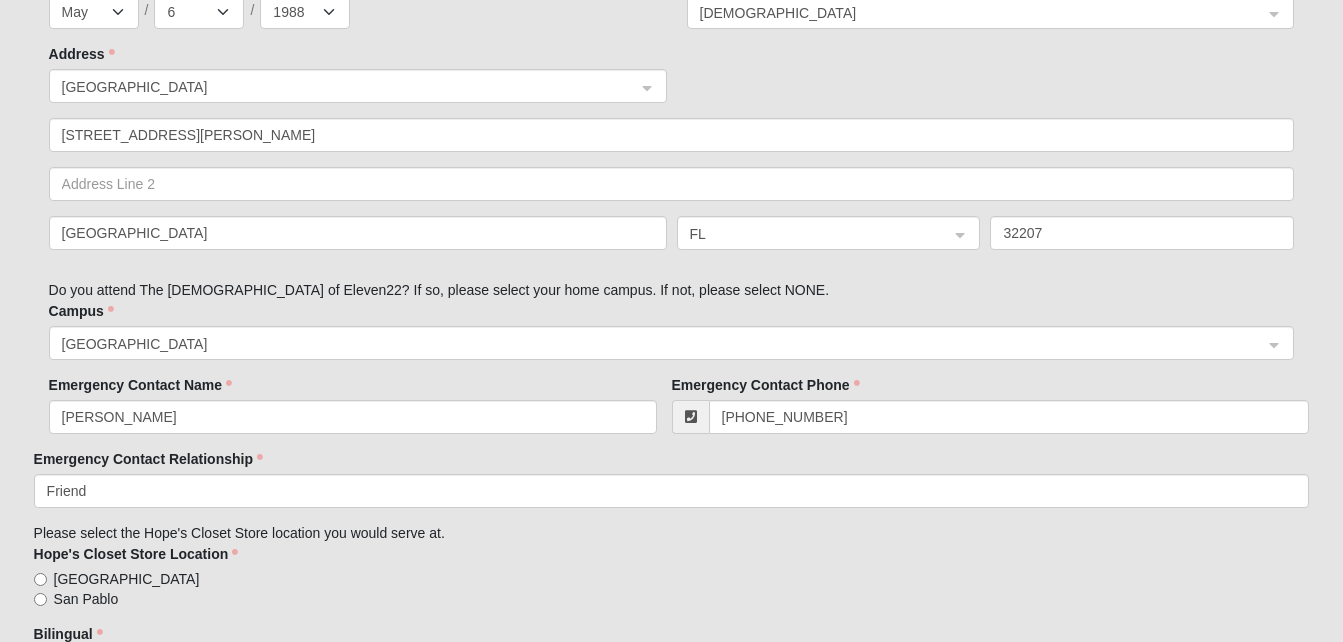 click on "[GEOGRAPHIC_DATA]" at bounding box center [127, 579] 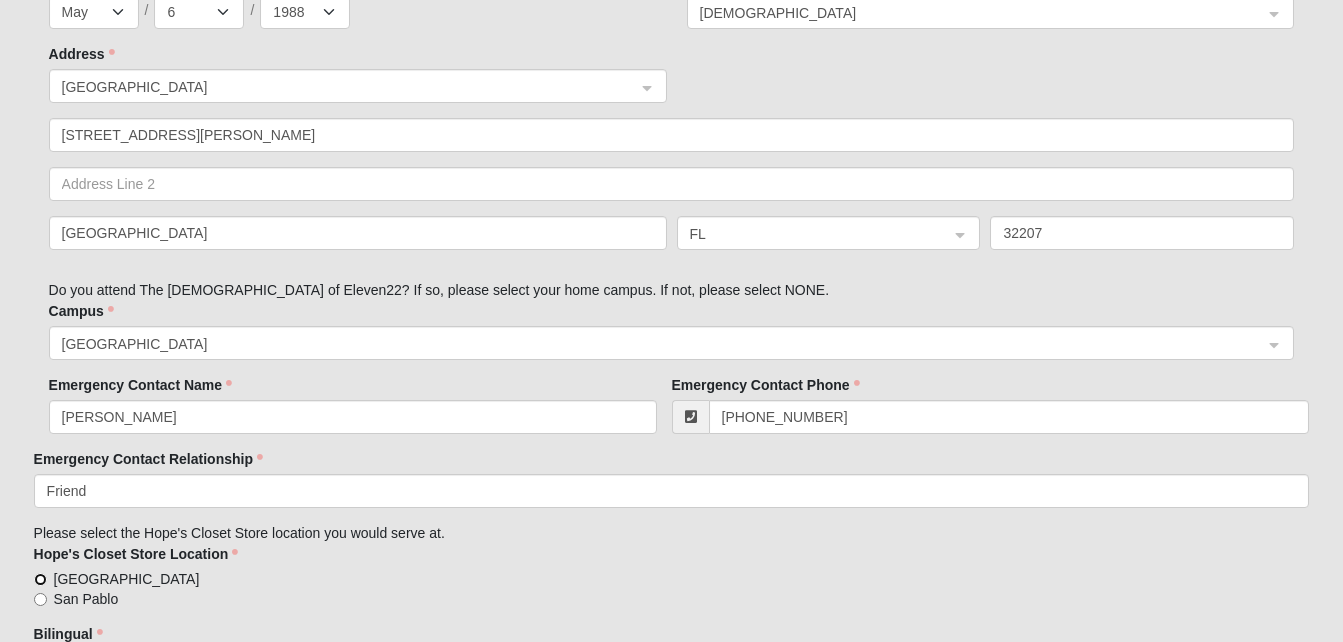 click on "[GEOGRAPHIC_DATA]" at bounding box center (40, 579) 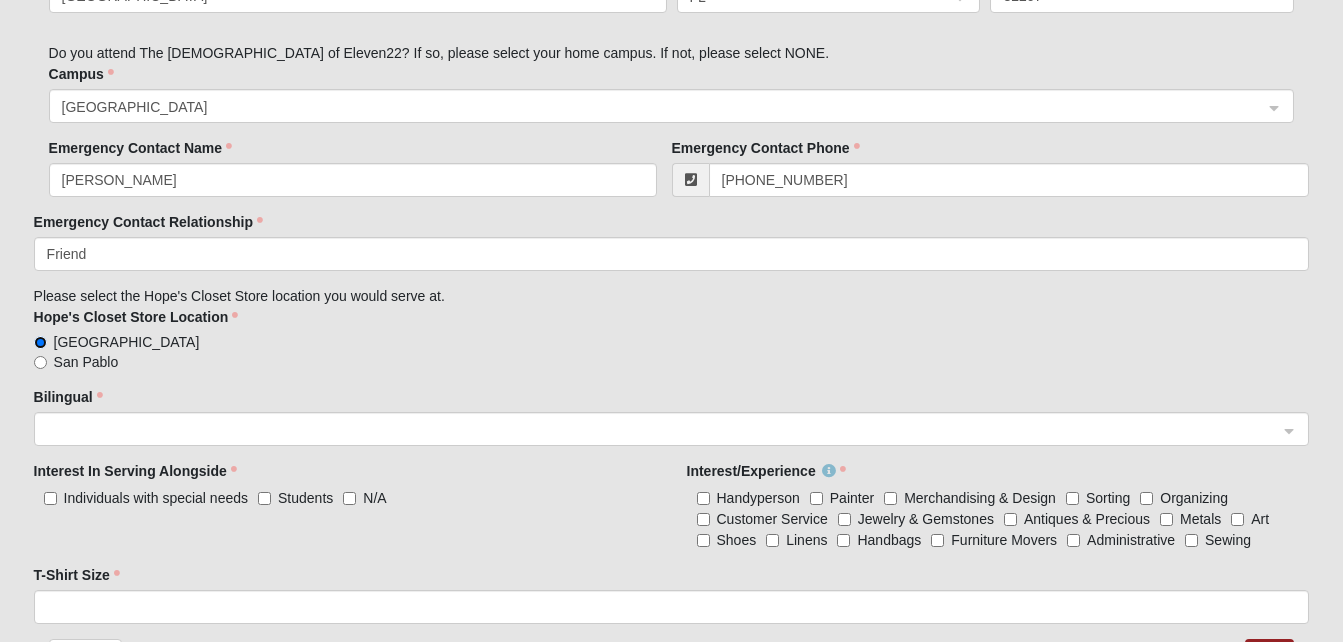 scroll, scrollTop: 1127, scrollLeft: 0, axis: vertical 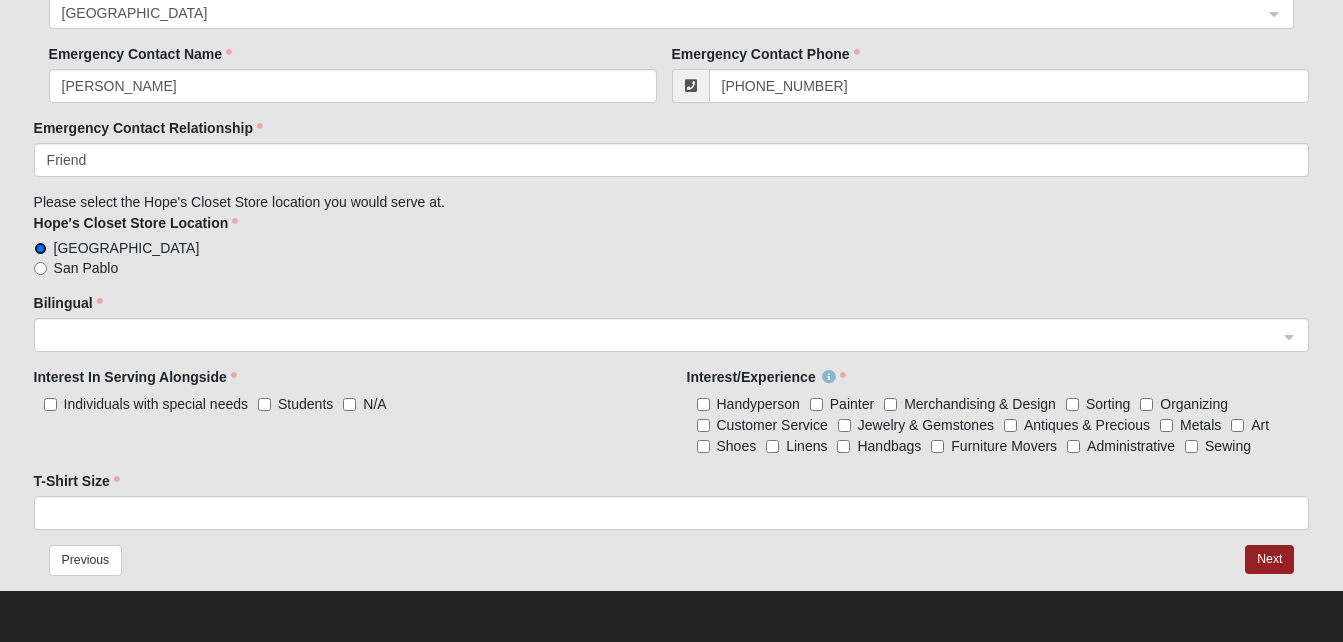 click 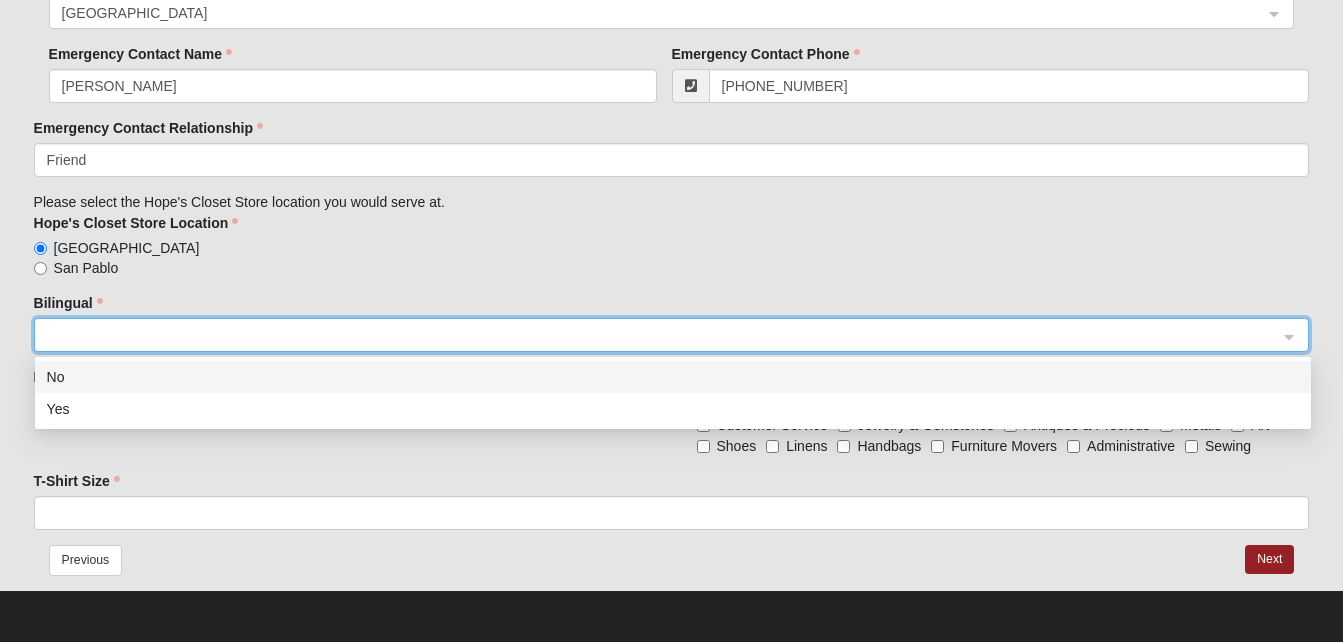 click on "No" at bounding box center (673, 377) 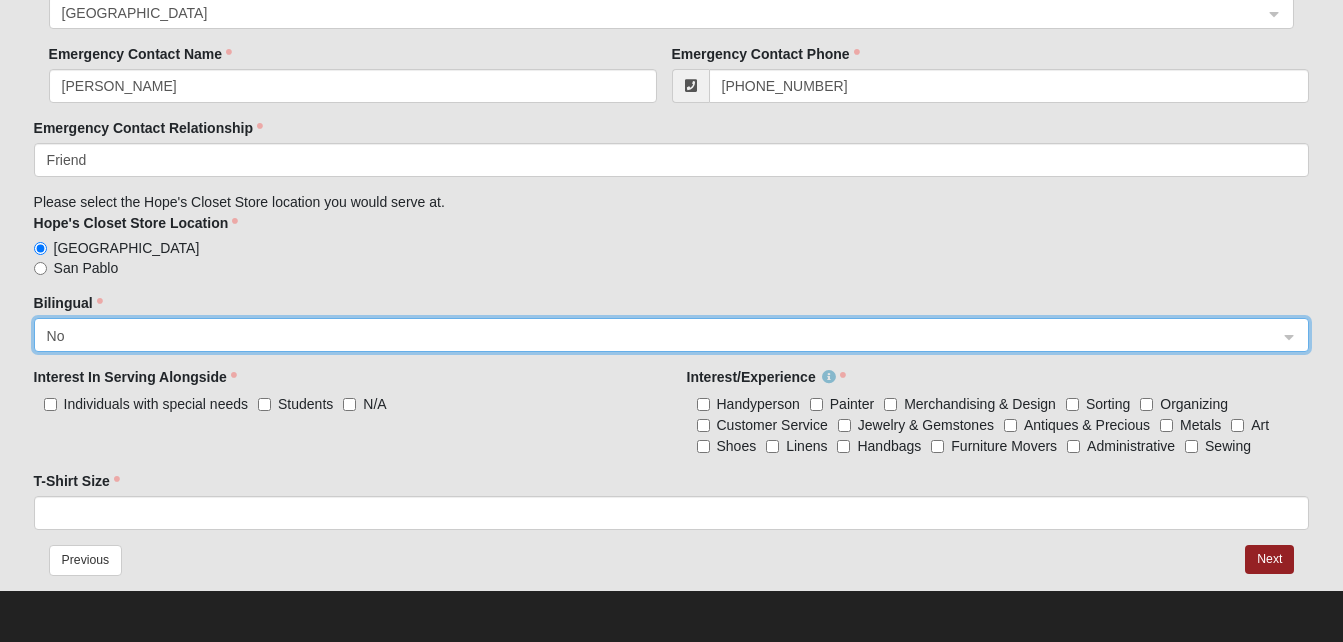 click on "Interest In Serving Alongside    Individuals with special needs Students N/A" at bounding box center [345, 397] 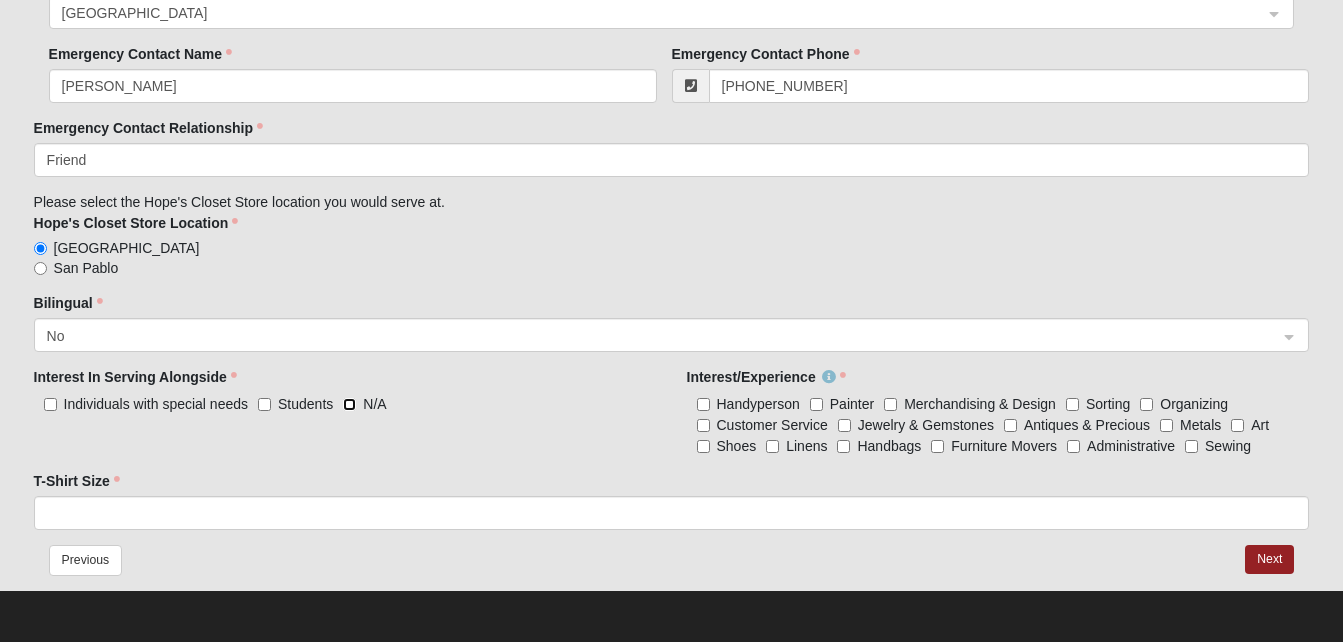 click on "N/A" at bounding box center (349, 404) 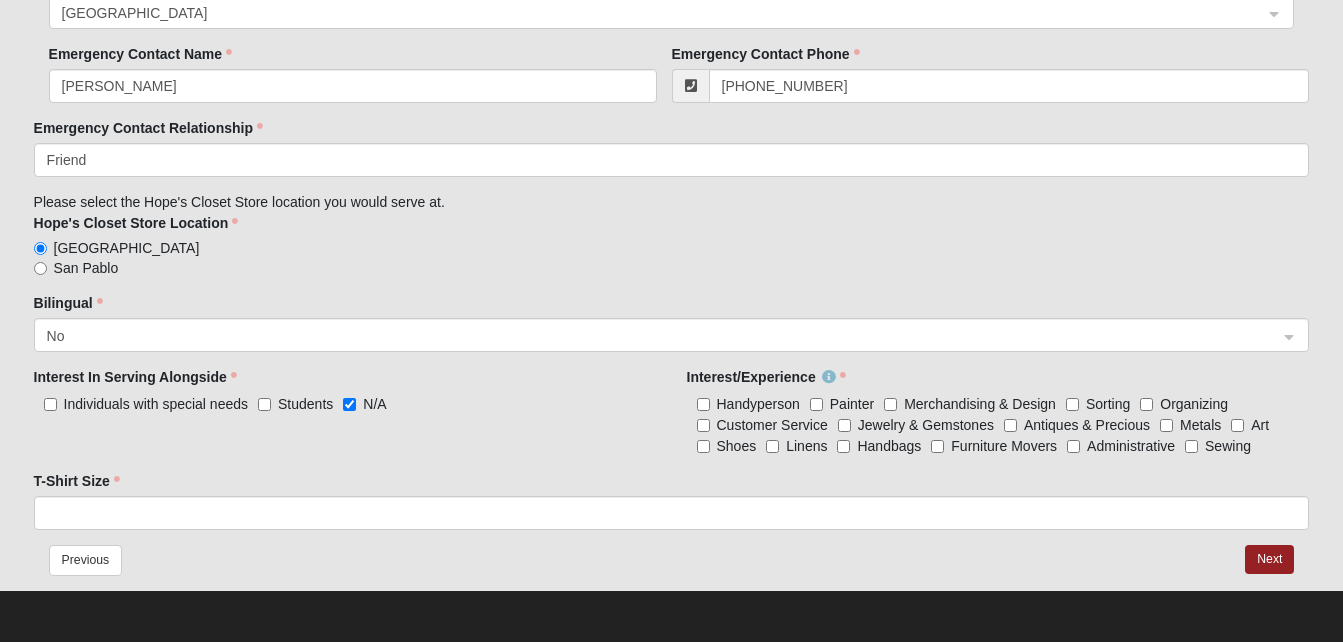 click on "Handyperson Painter Merchandising & Design Sorting Organizing Customer Service Jewelry & Gemstones Antiques & Precious Metals Art Shoes Linens Handbags Furniture Movers Administrative Sewing" 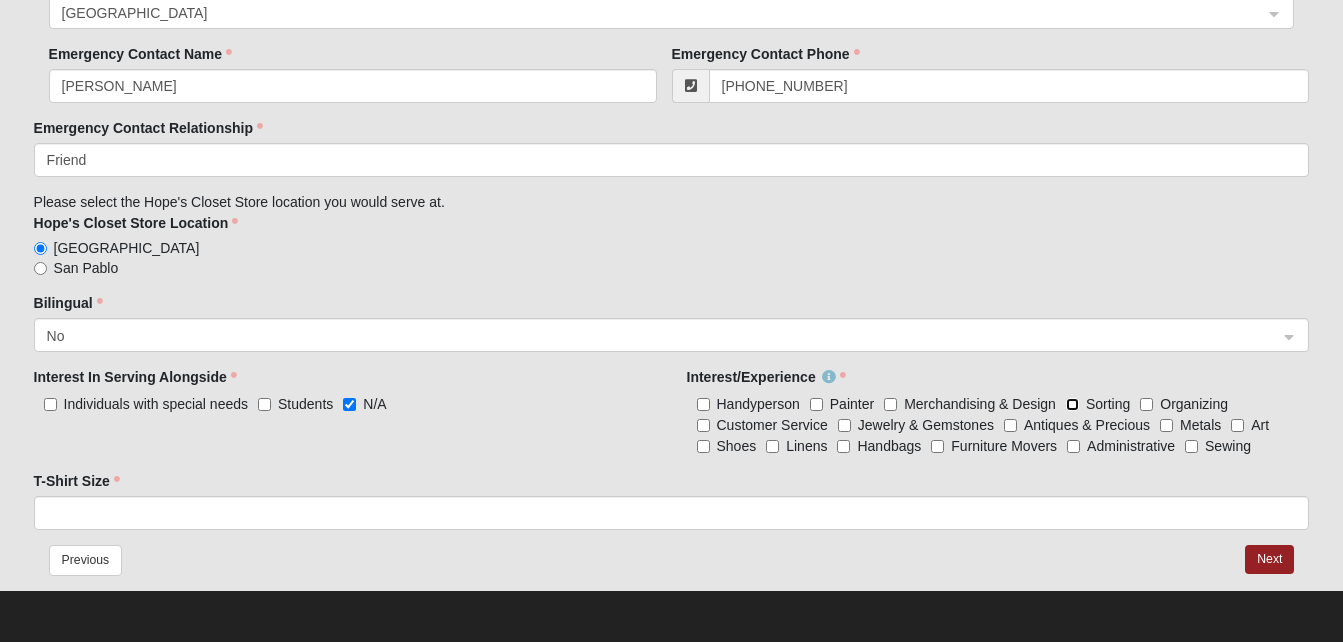 click on "Sorting" at bounding box center [1072, 404] 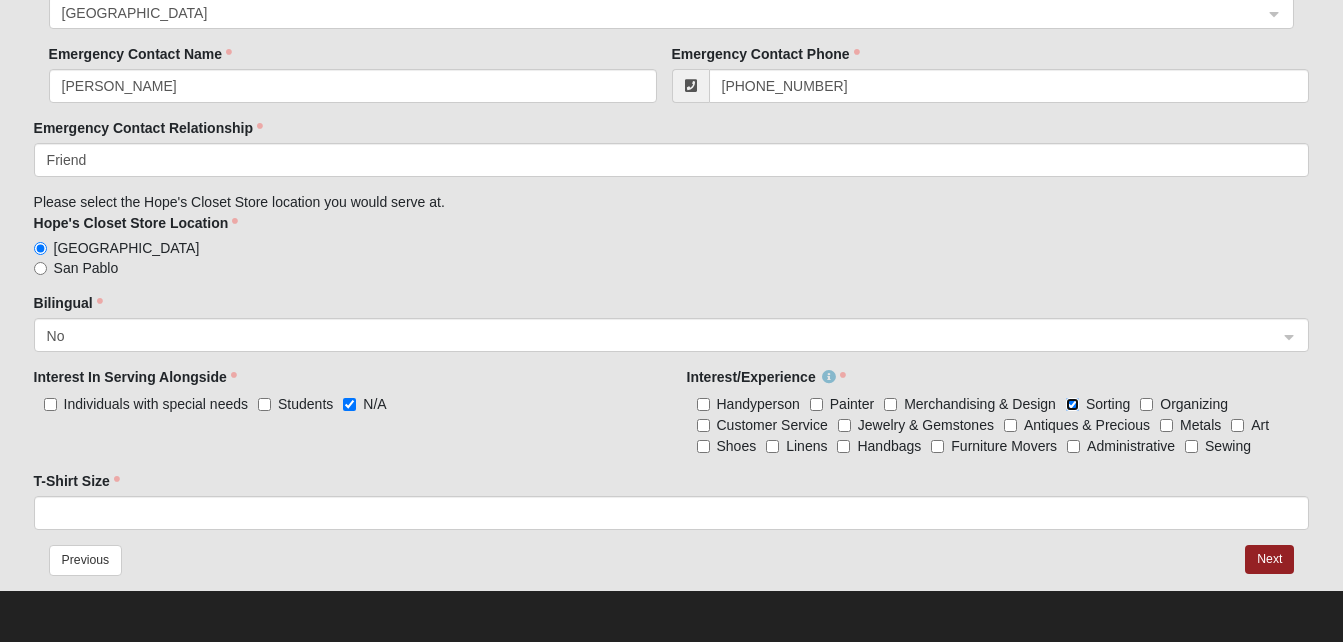 click on "Sorting" at bounding box center (1072, 404) 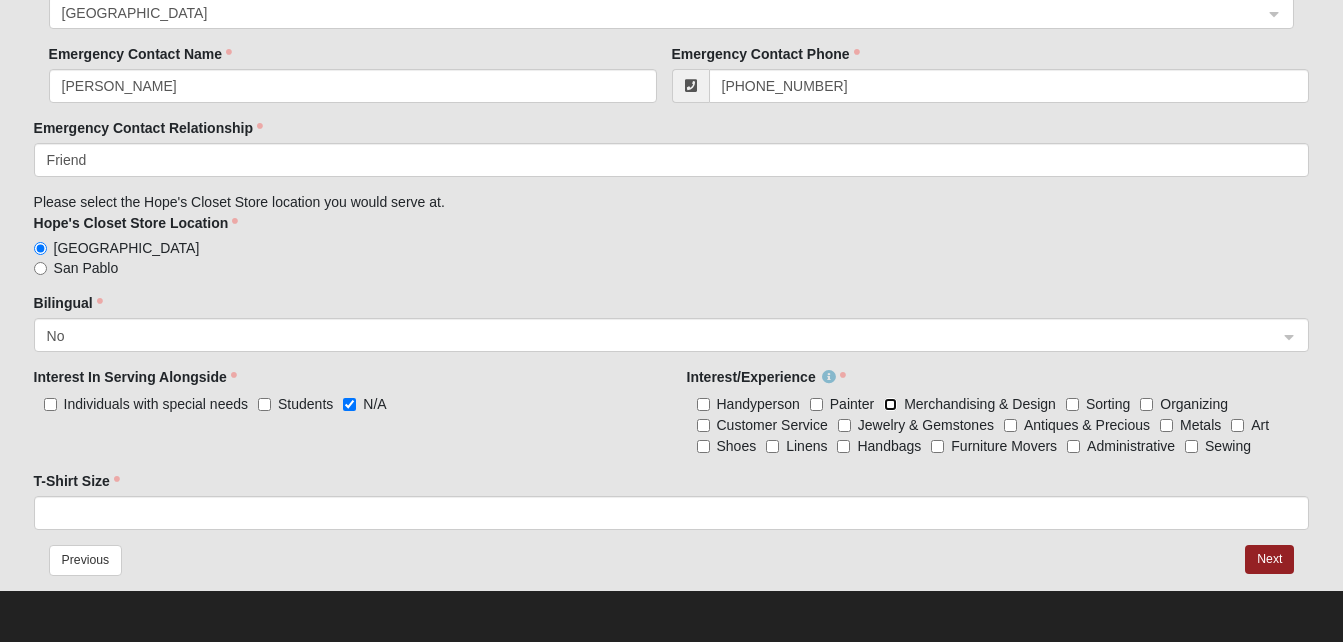 click on "Merchandising & Design" at bounding box center [890, 404] 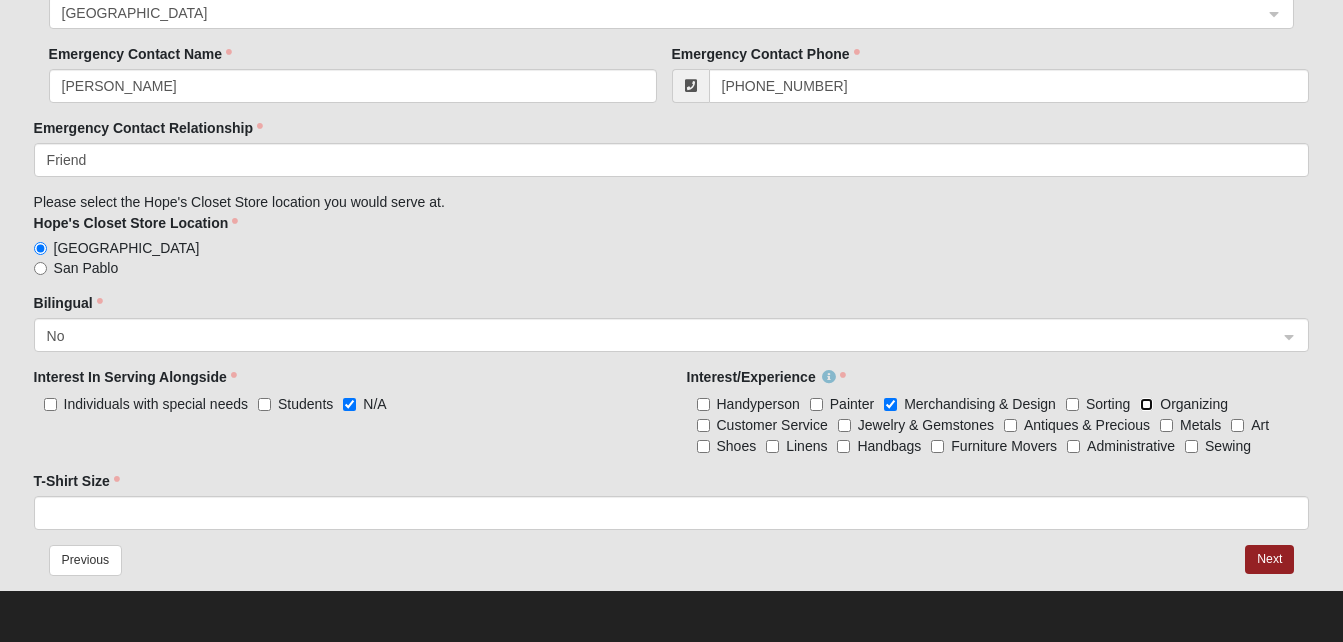 click on "Organizing" at bounding box center (1146, 404) 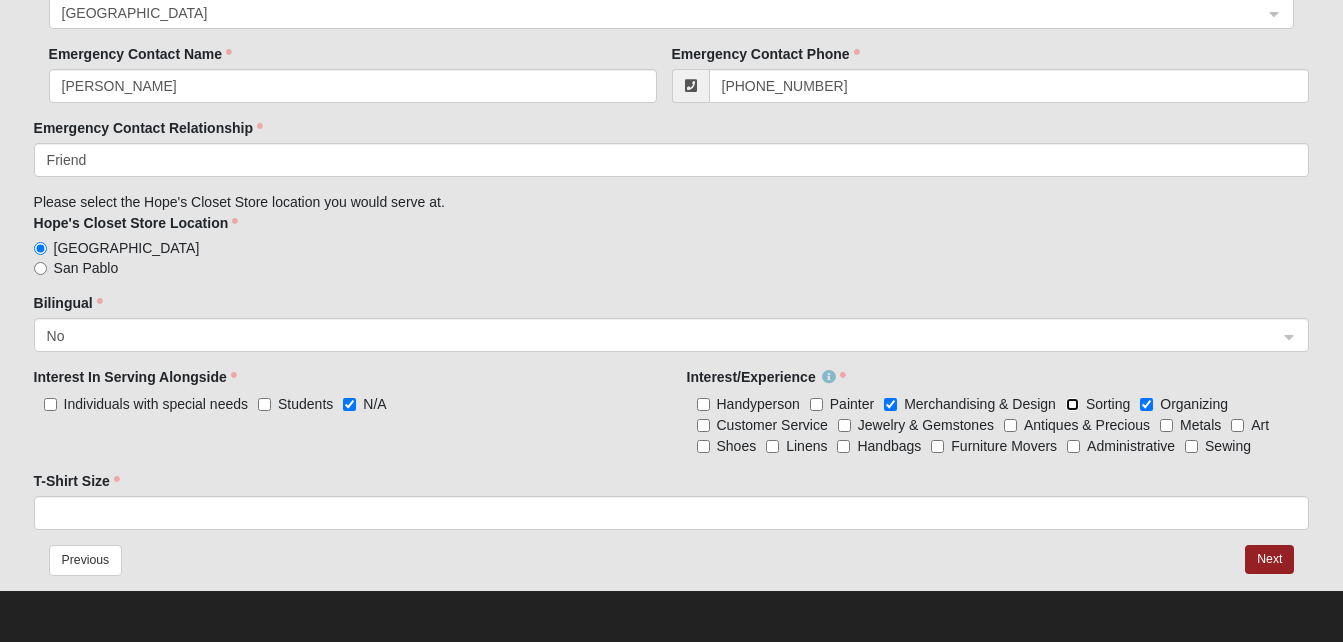 click on "Sorting" at bounding box center [1072, 404] 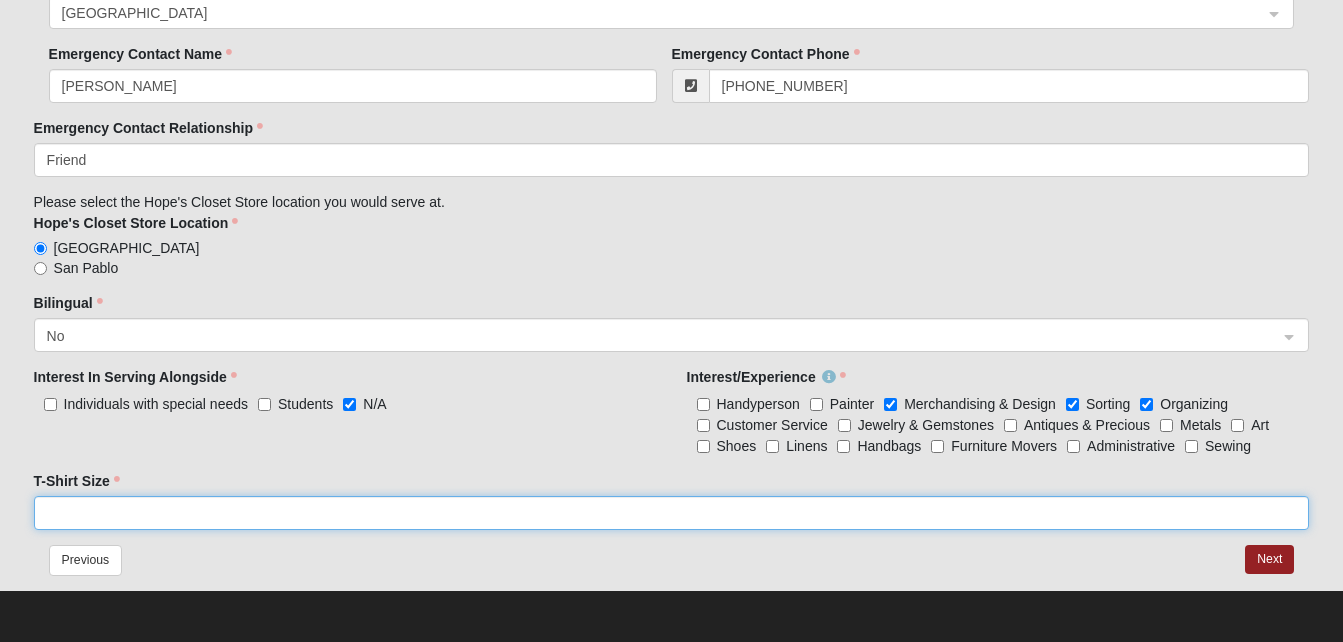 click on "T-Shirt Size" 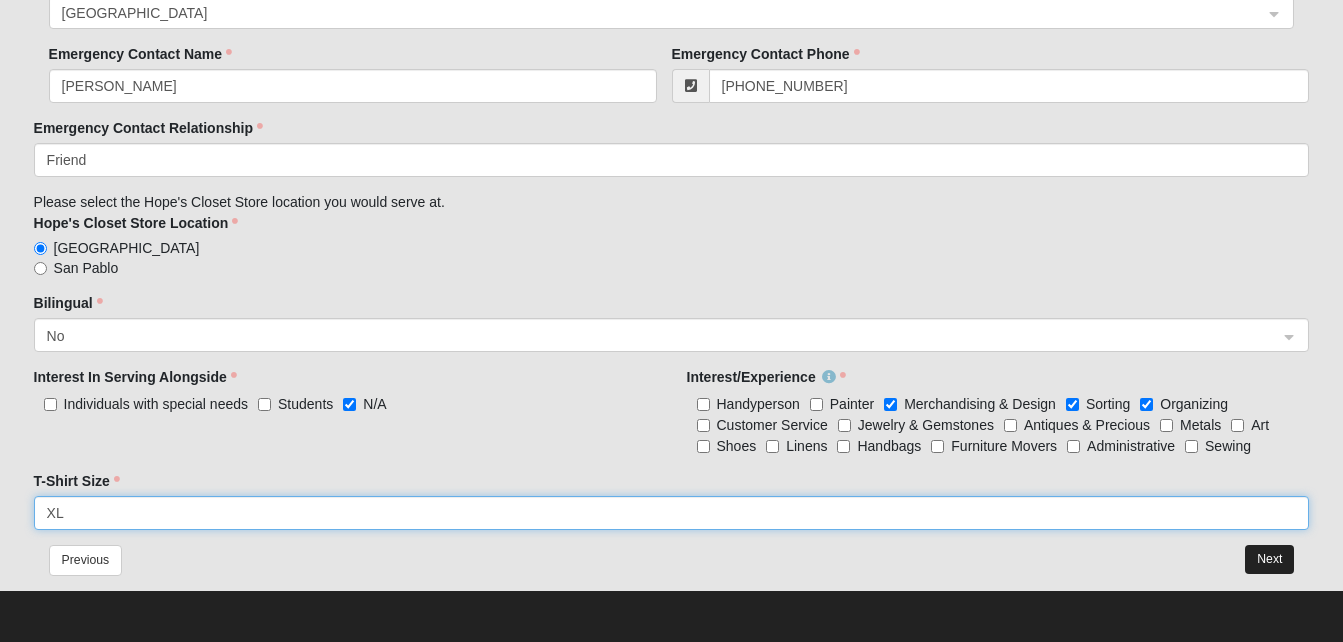 type on "XL" 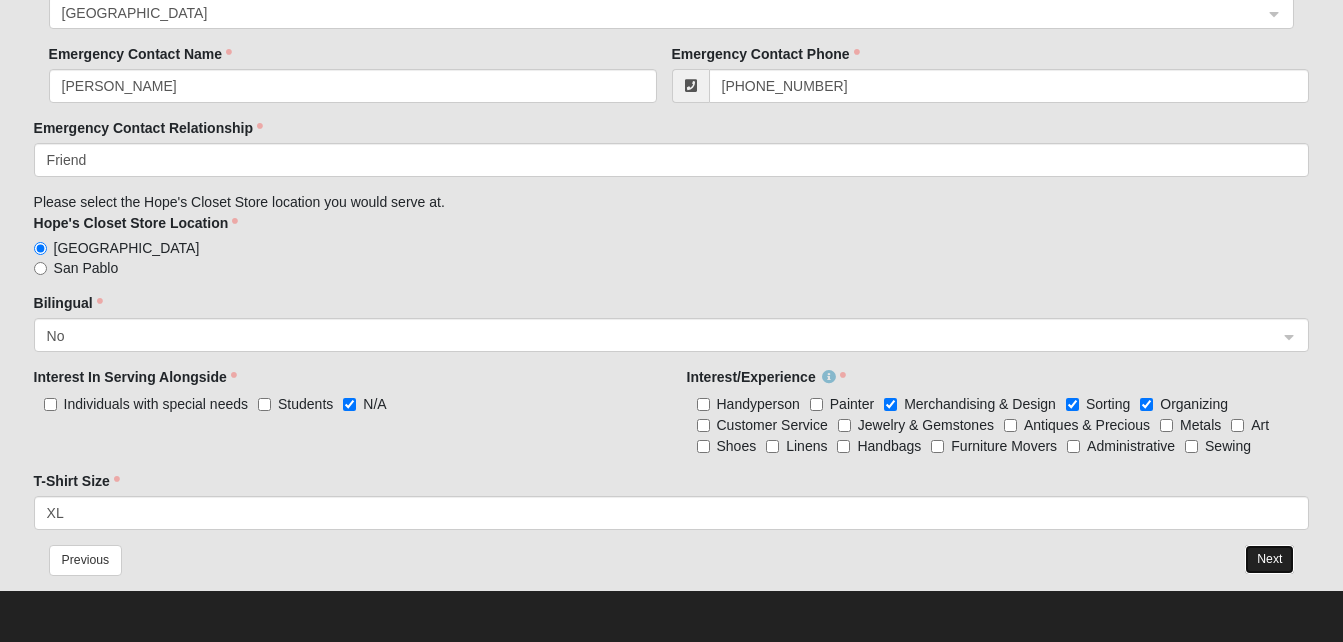 click on "Next" at bounding box center (1269, 559) 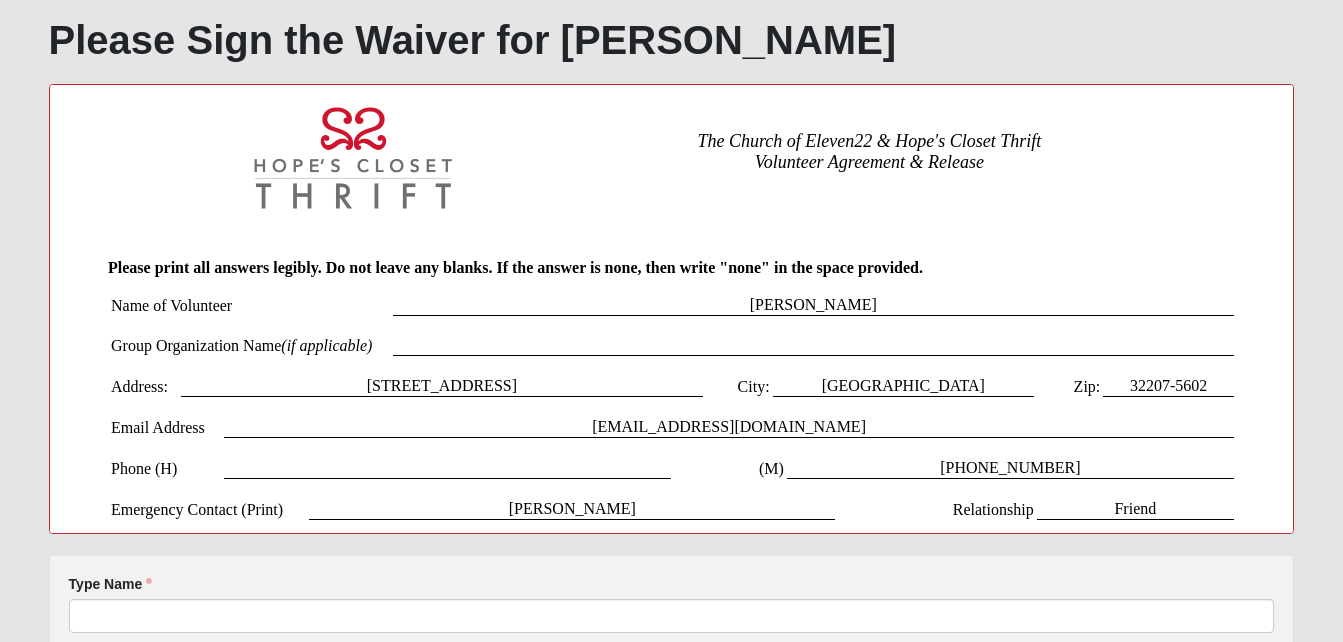 scroll, scrollTop: 8, scrollLeft: 0, axis: vertical 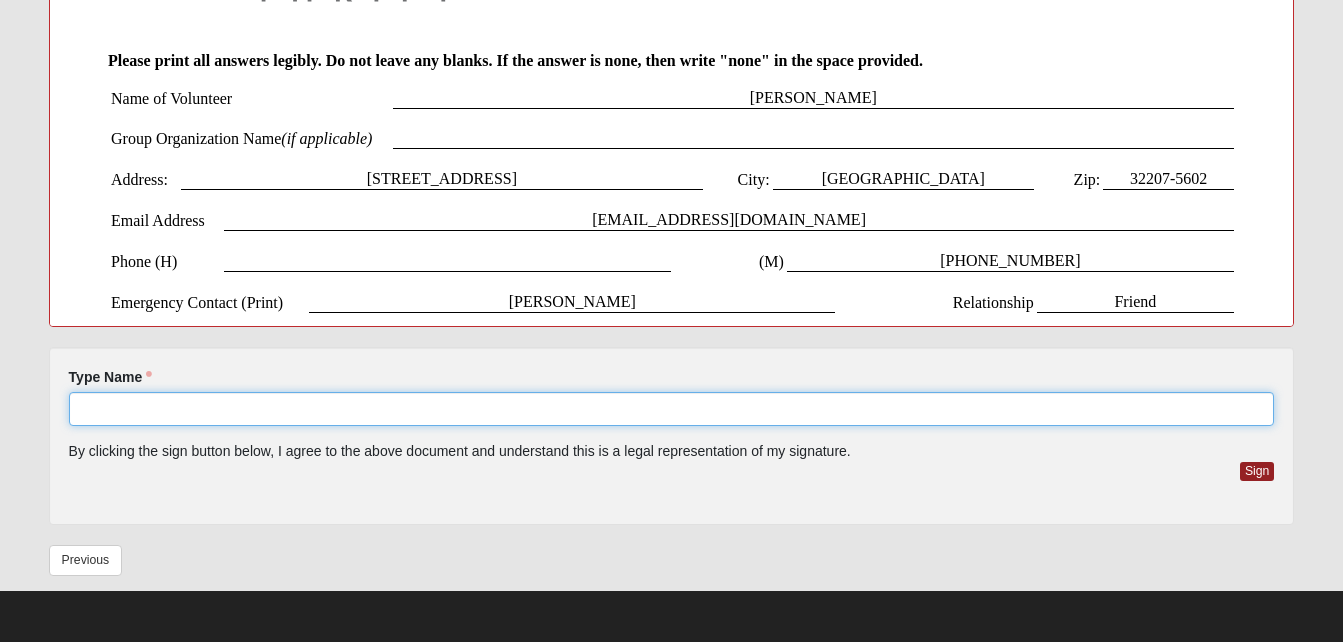 click on "Type Name" 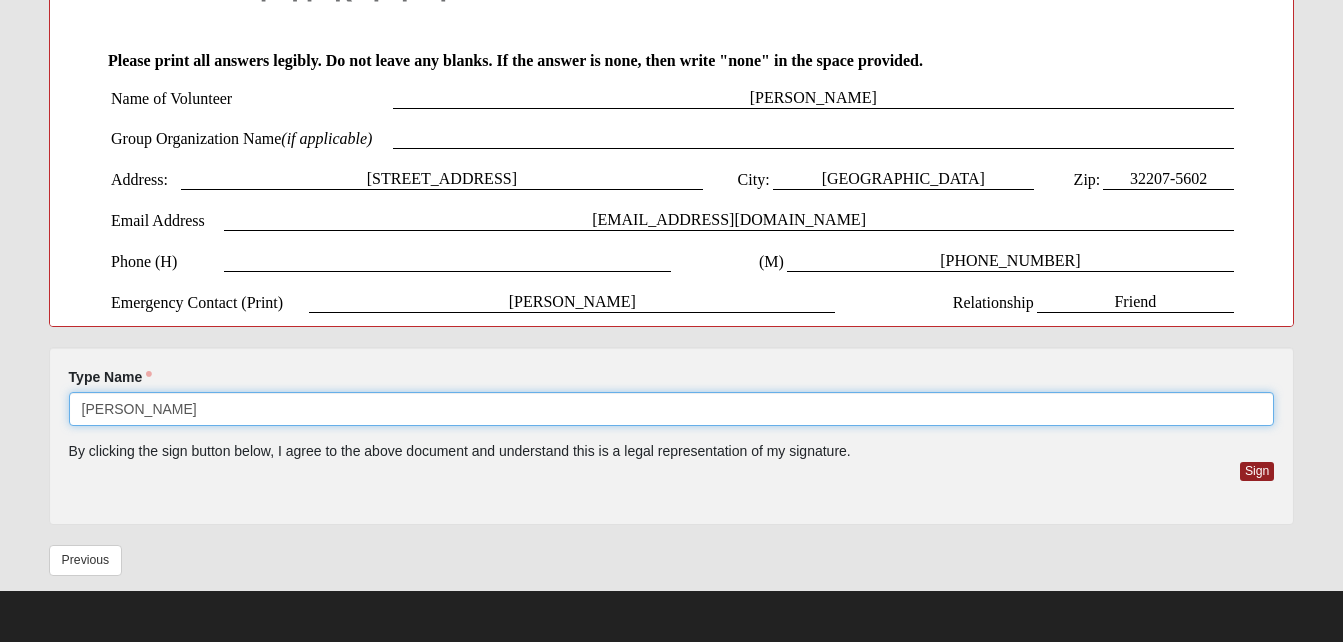 type on "Christopher Stockman" 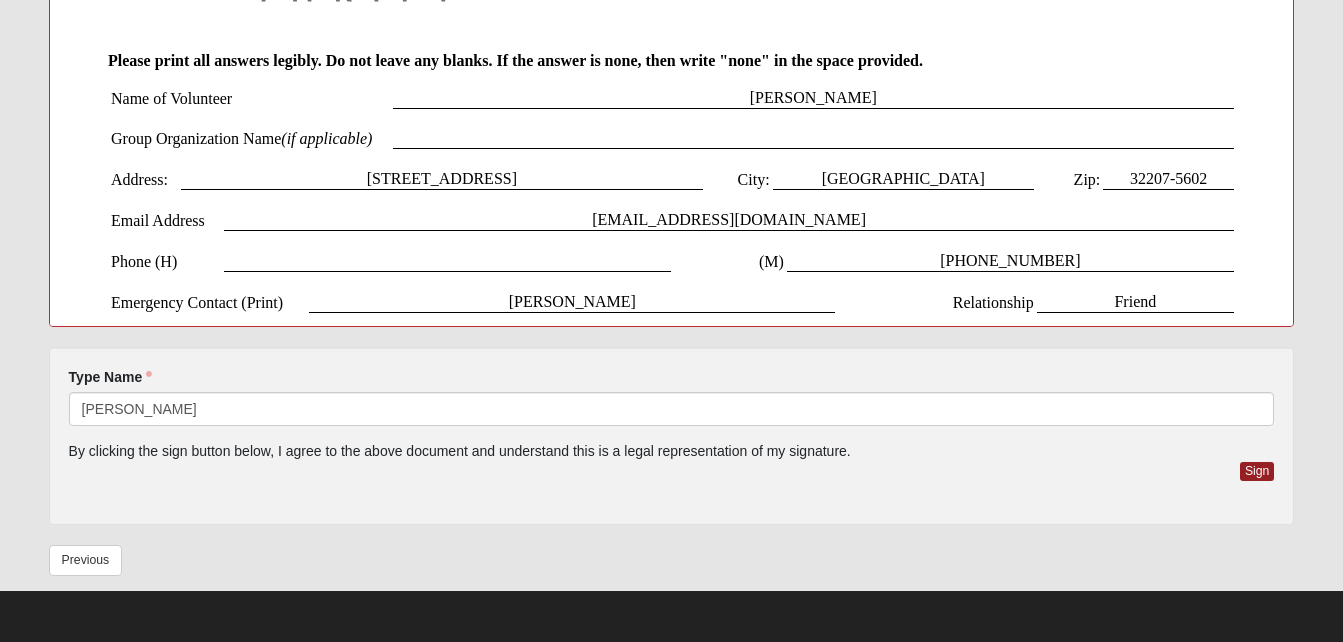 click on "By clicking the sign button below, I agree to the above document and understand this is a legal representation of my signature." 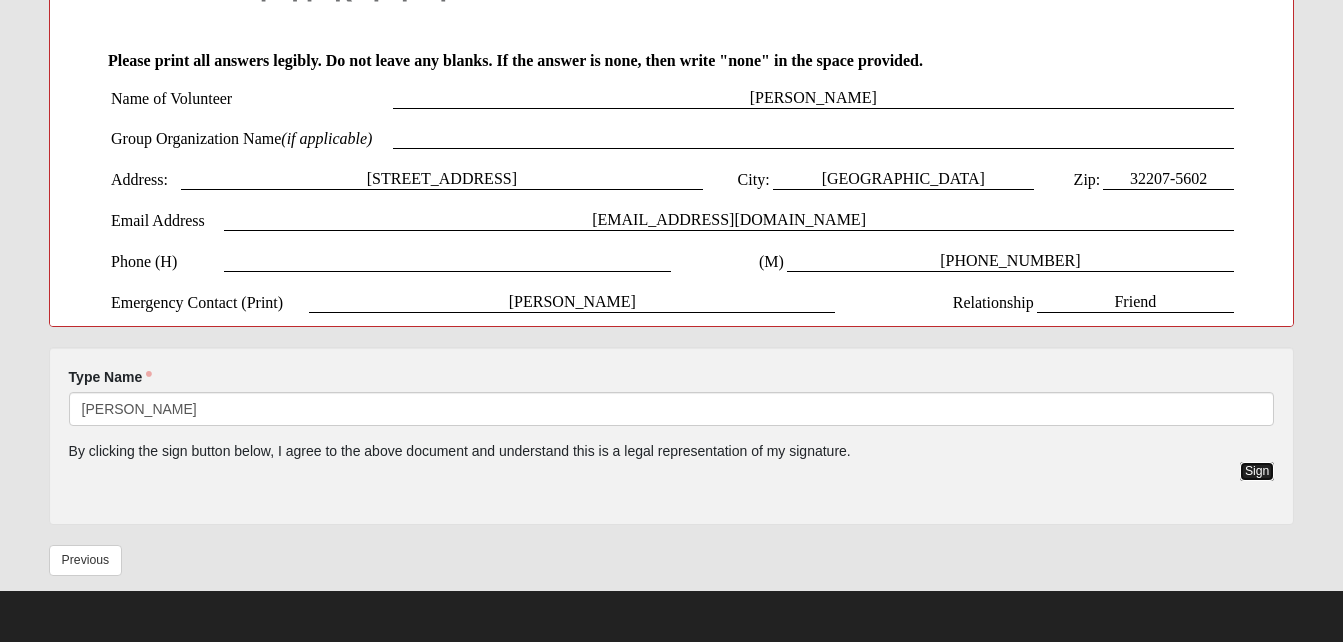 click on "Sign" at bounding box center [1257, 471] 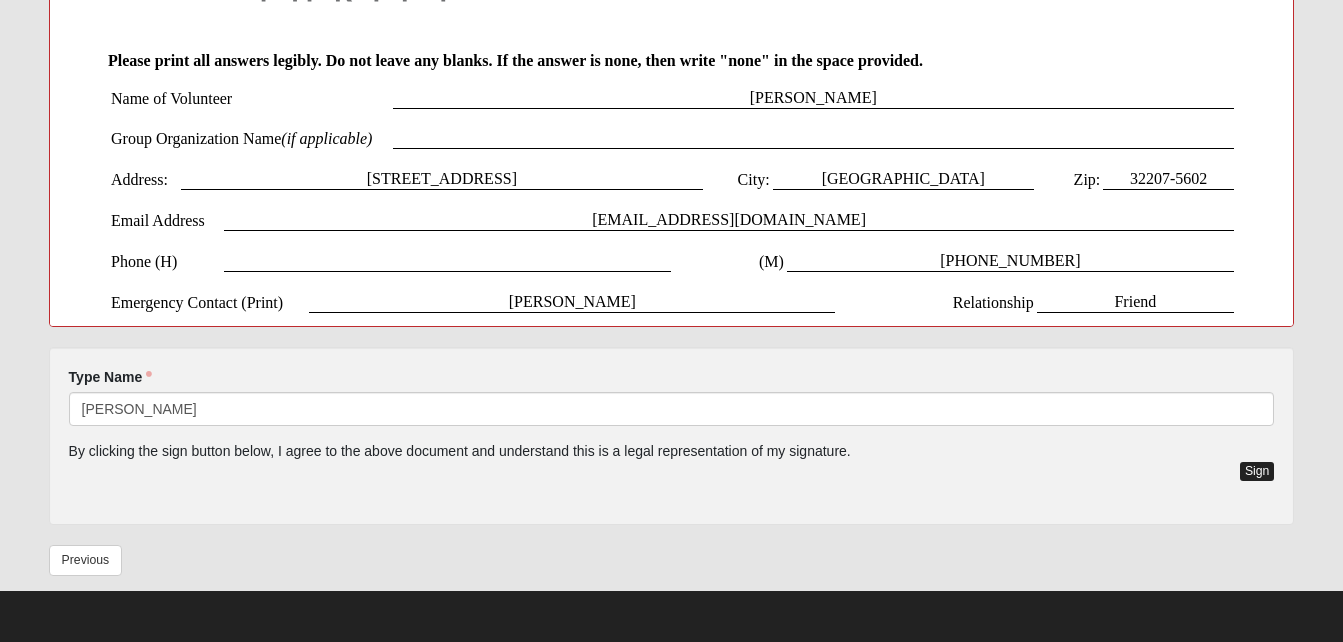 scroll, scrollTop: 553, scrollLeft: 0, axis: vertical 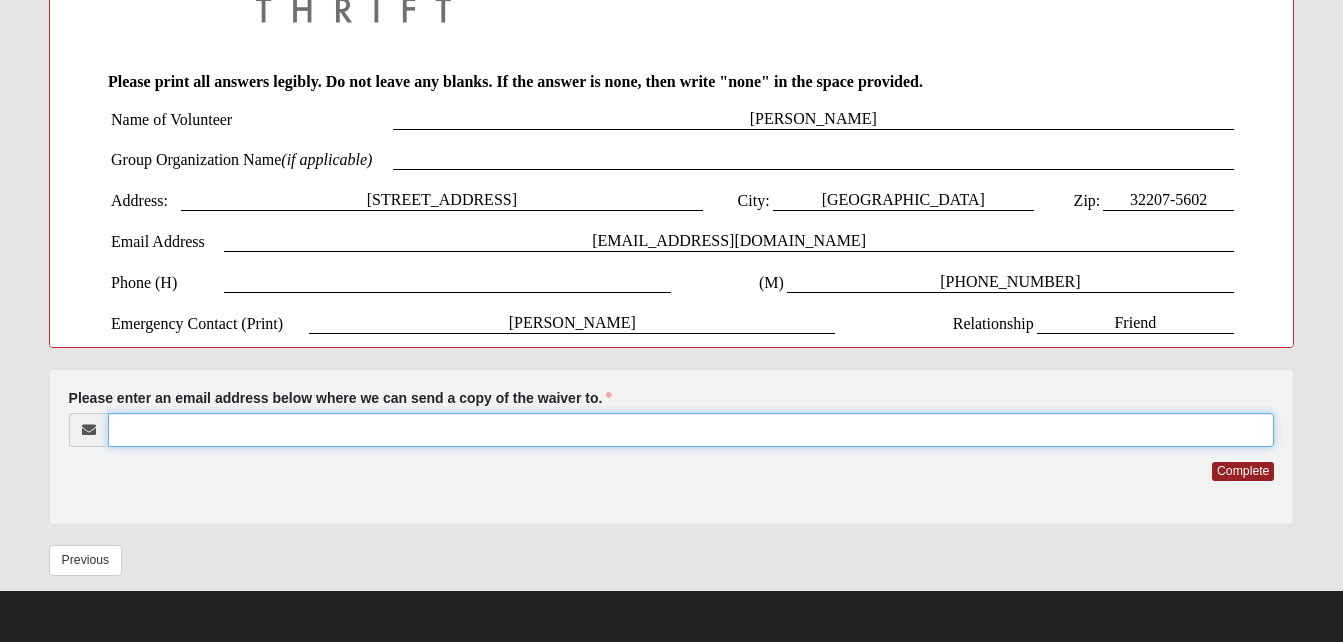 click on "Please enter an email address below where we can send a copy of the waiver to." at bounding box center [691, 430] 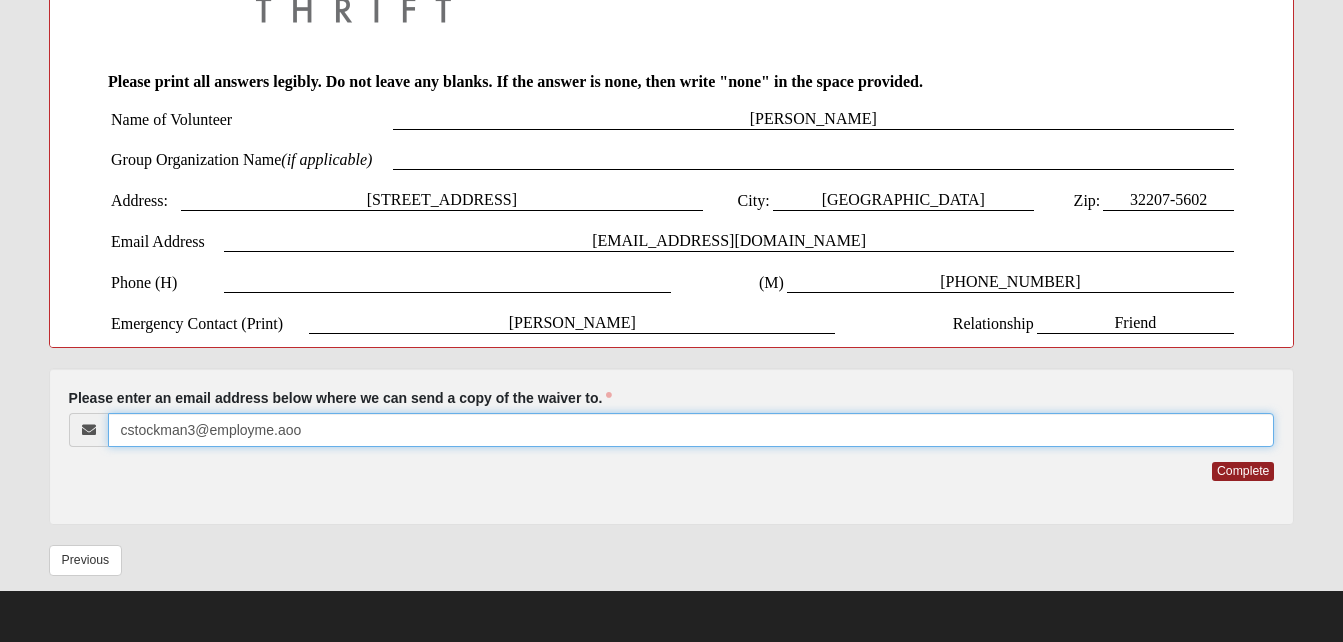 type on "cstockman3@employme.aoo" 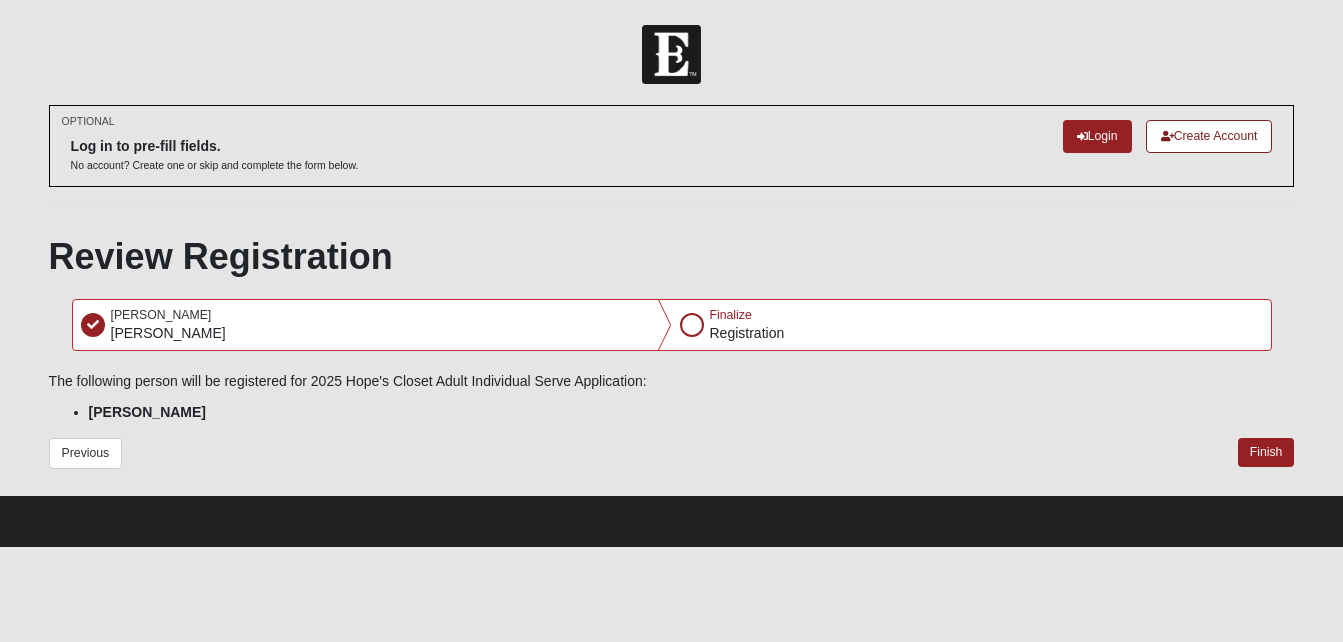 scroll, scrollTop: 0, scrollLeft: 0, axis: both 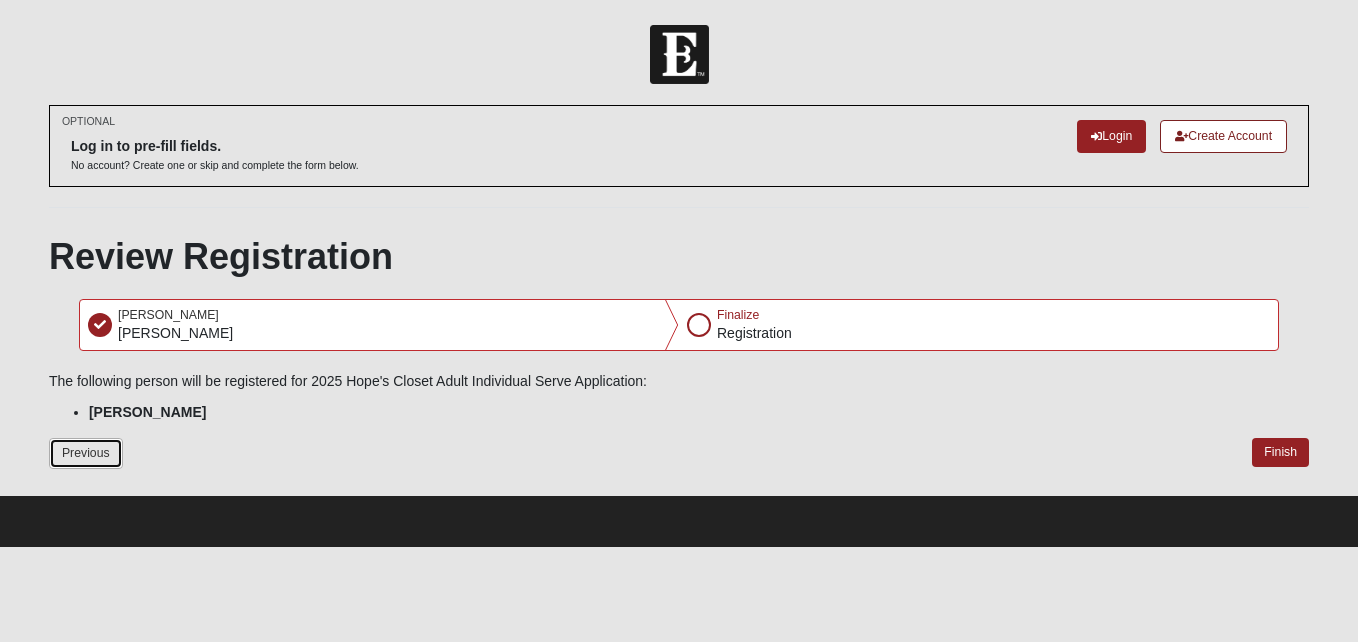 click on "Previous" at bounding box center (86, 453) 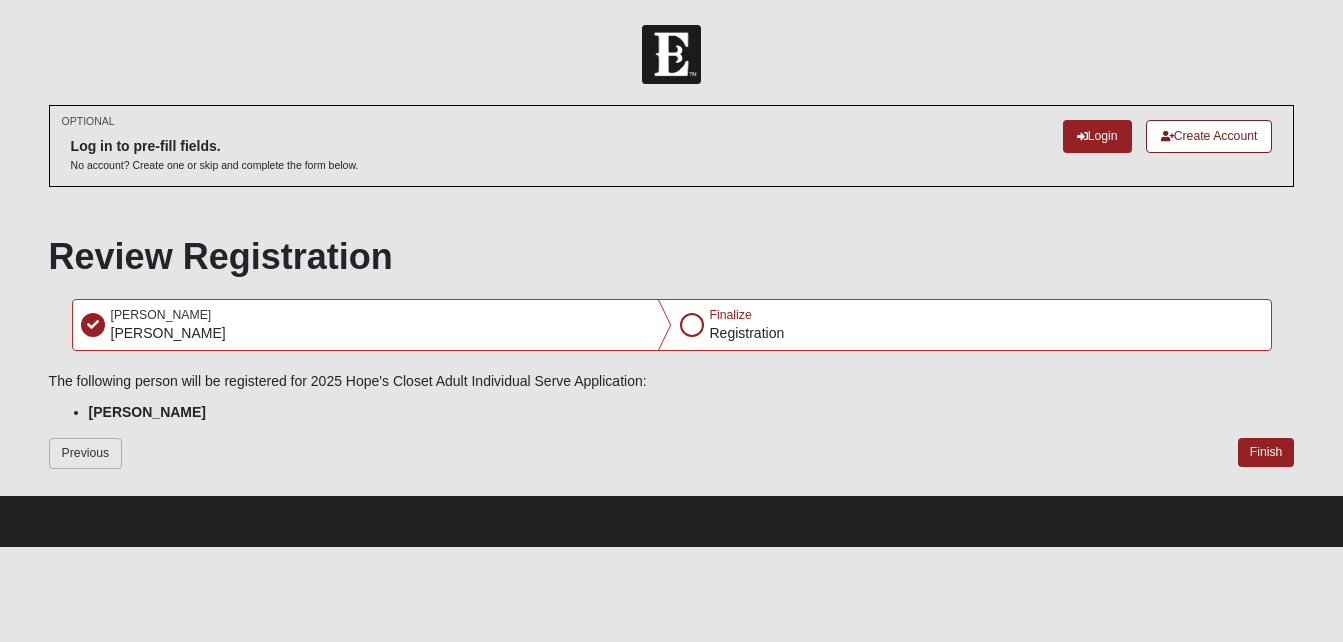 select on "5" 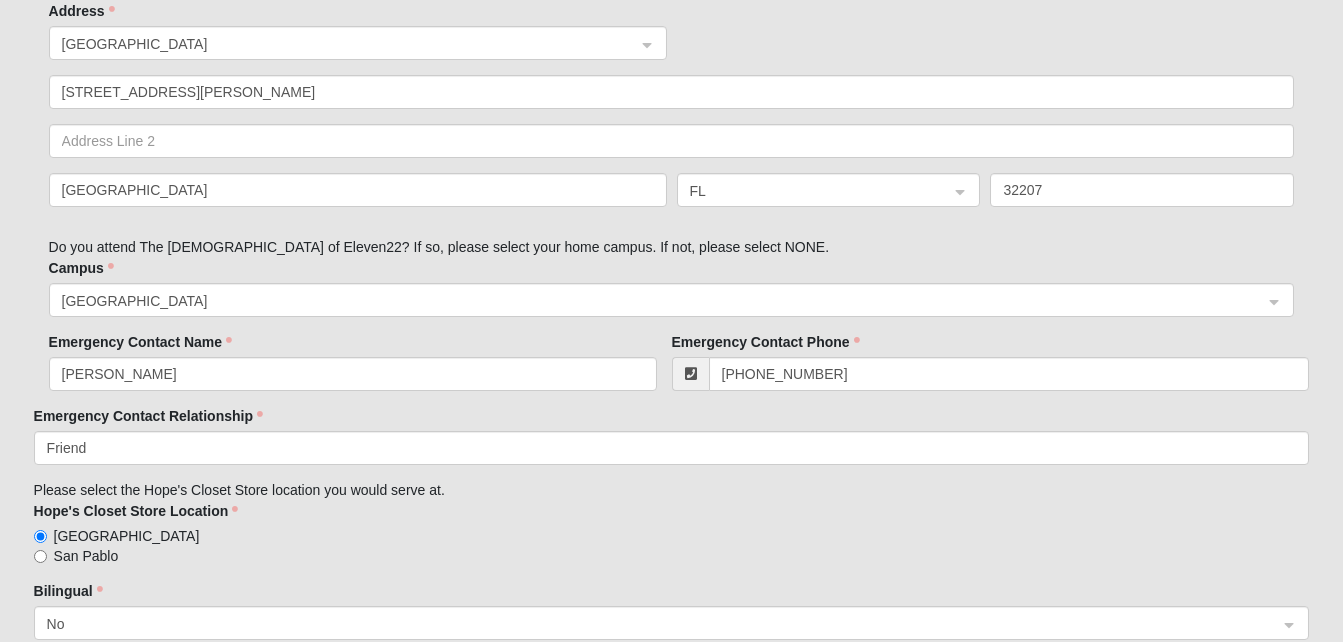 scroll, scrollTop: 1127, scrollLeft: 0, axis: vertical 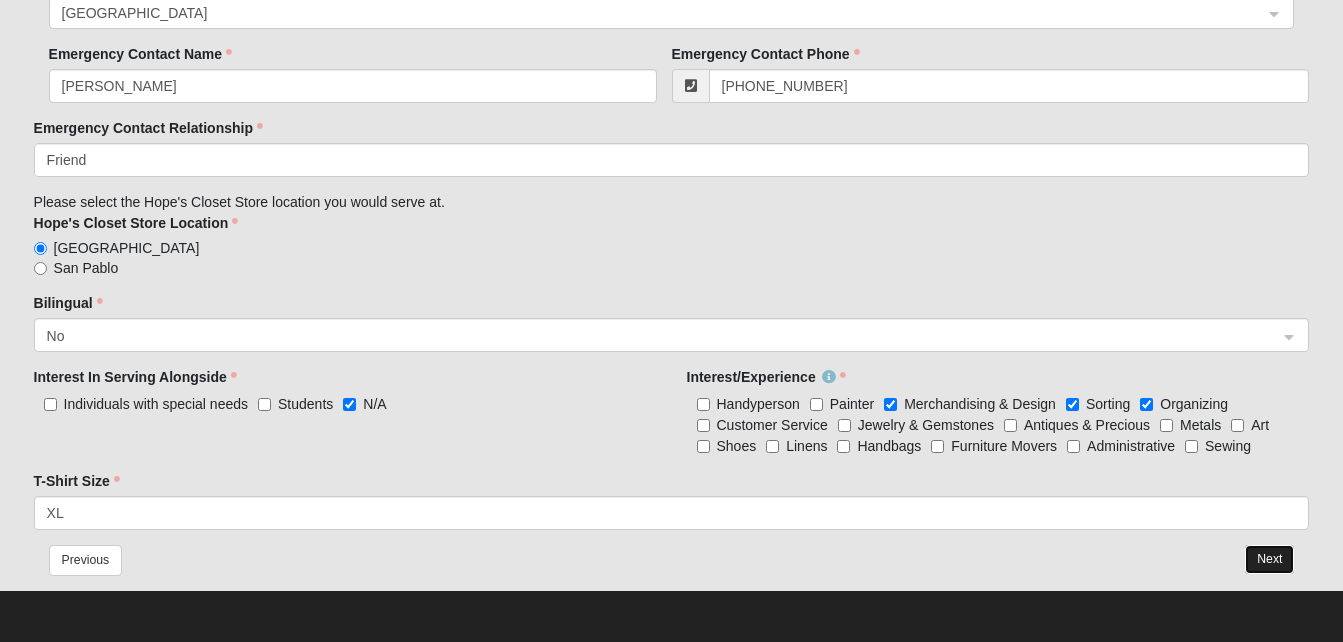 click on "Next" at bounding box center (1269, 559) 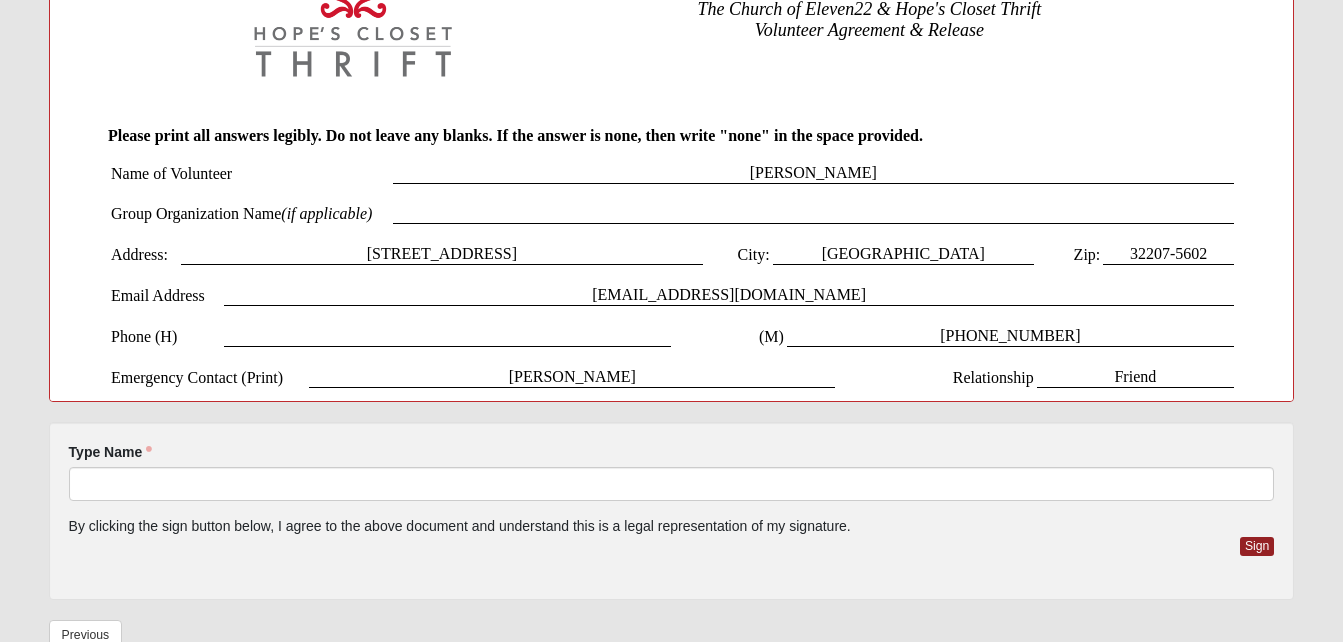 scroll, scrollTop: 0, scrollLeft: 0, axis: both 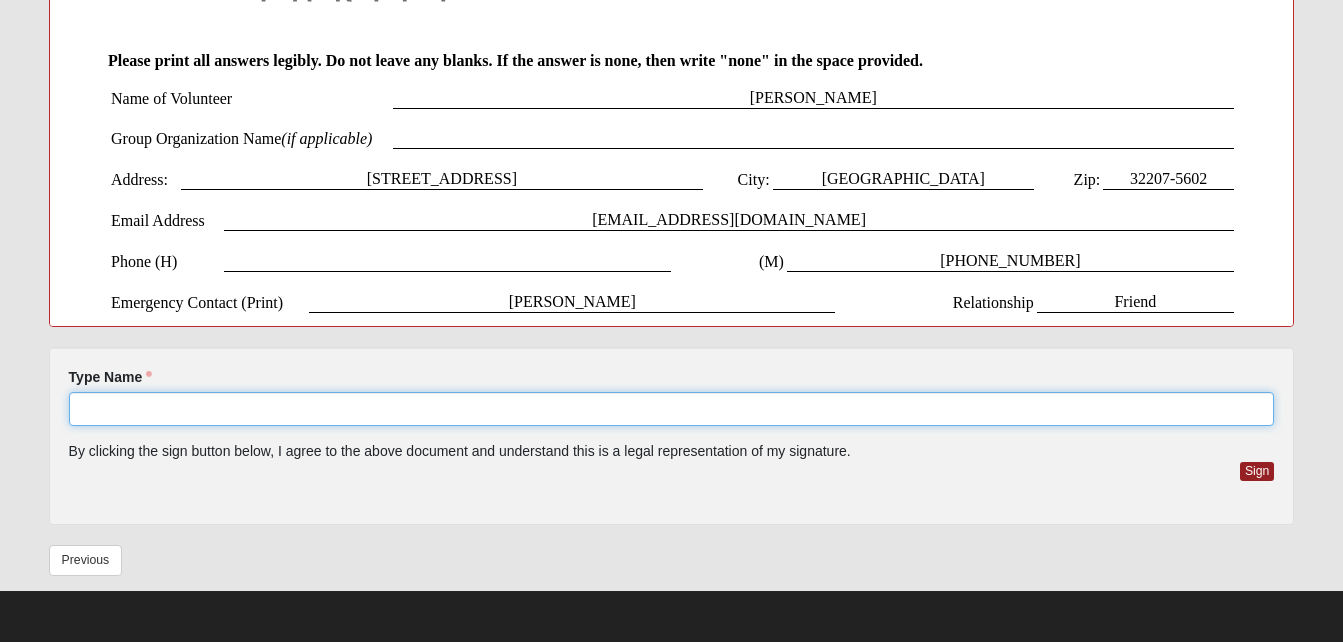click on "Type Name" 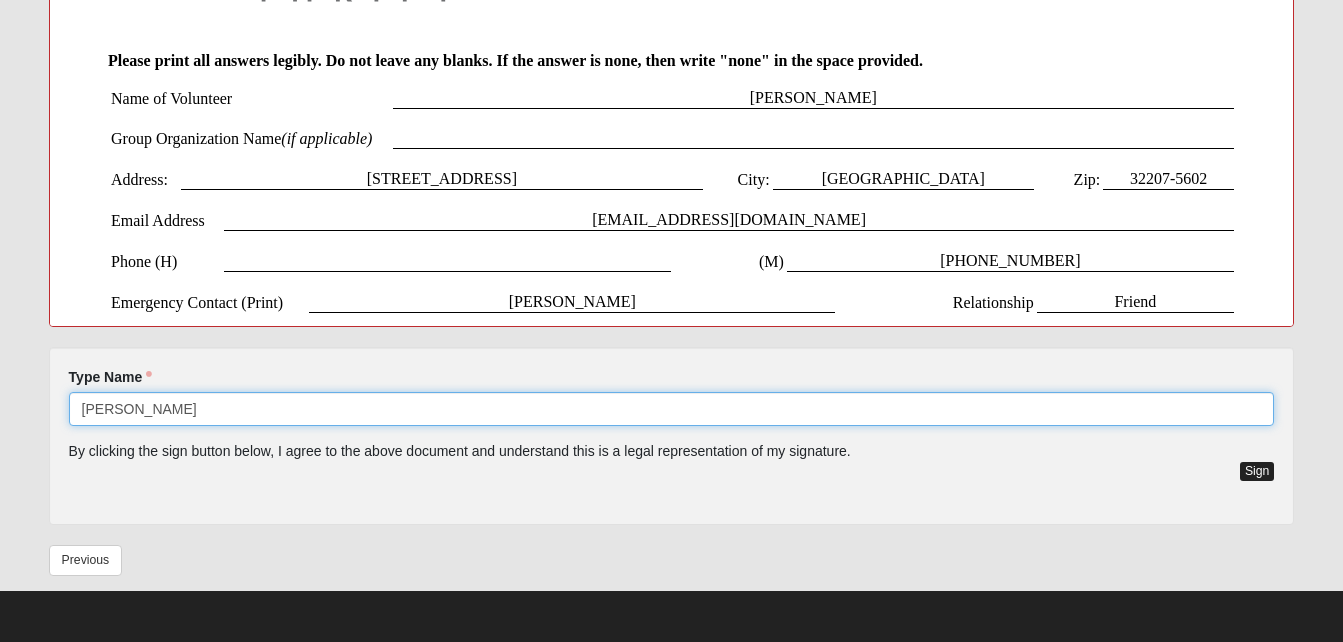 type on "Christopher Stockman" 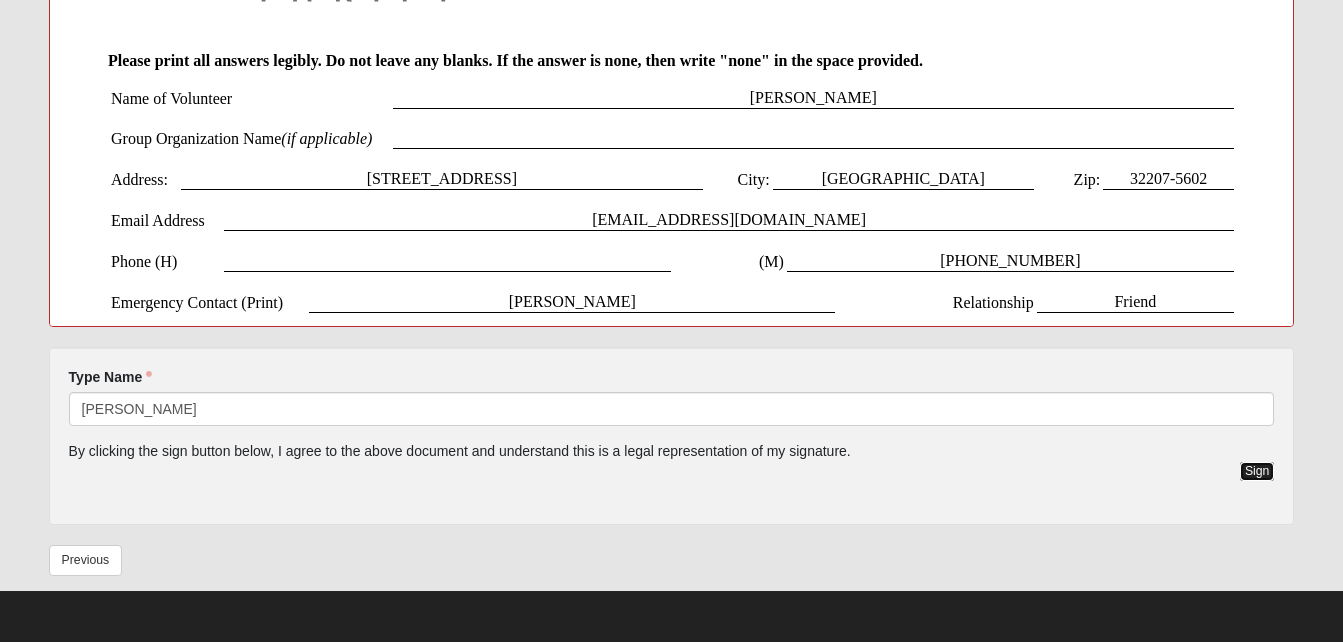 click on "Sign" at bounding box center [1257, 471] 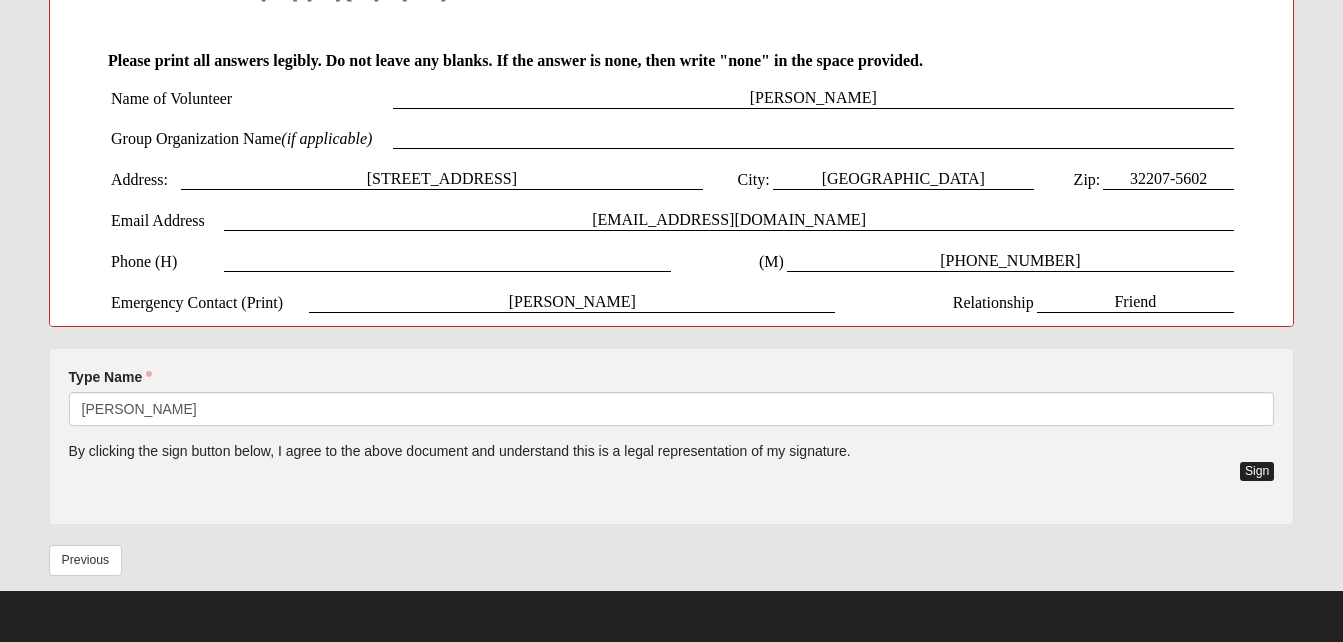 scroll, scrollTop: 553, scrollLeft: 0, axis: vertical 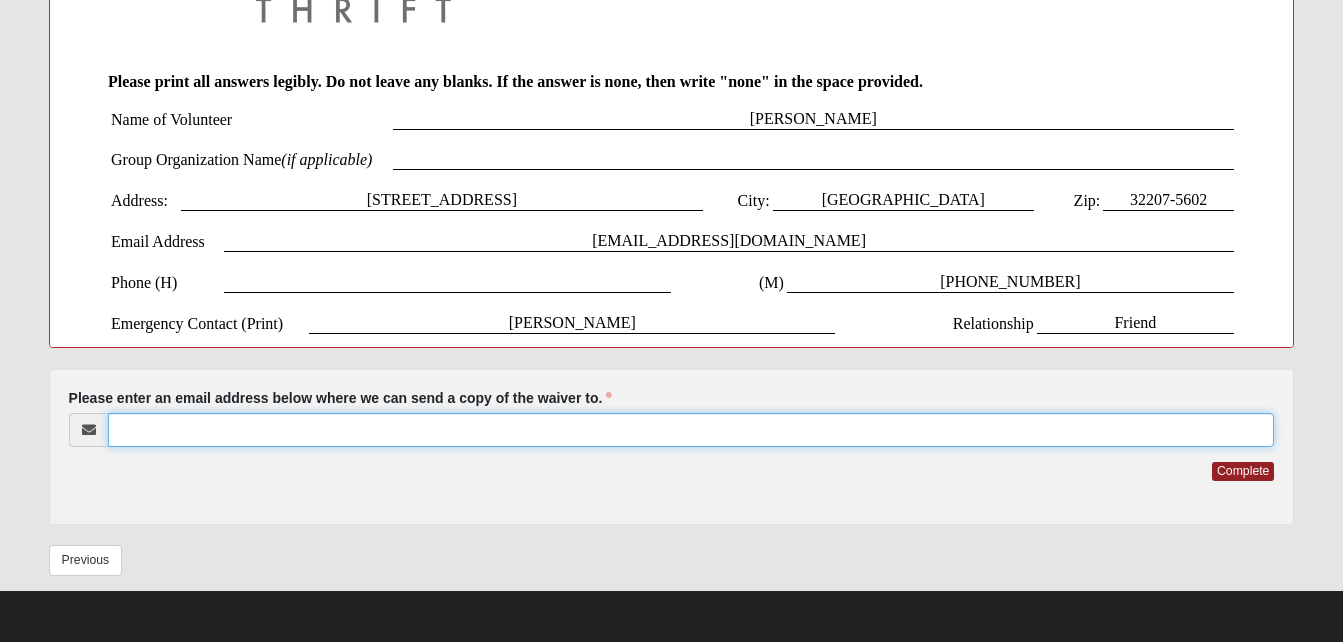 click on "Please enter an email address below where we can send a copy of the waiver to." at bounding box center (691, 430) 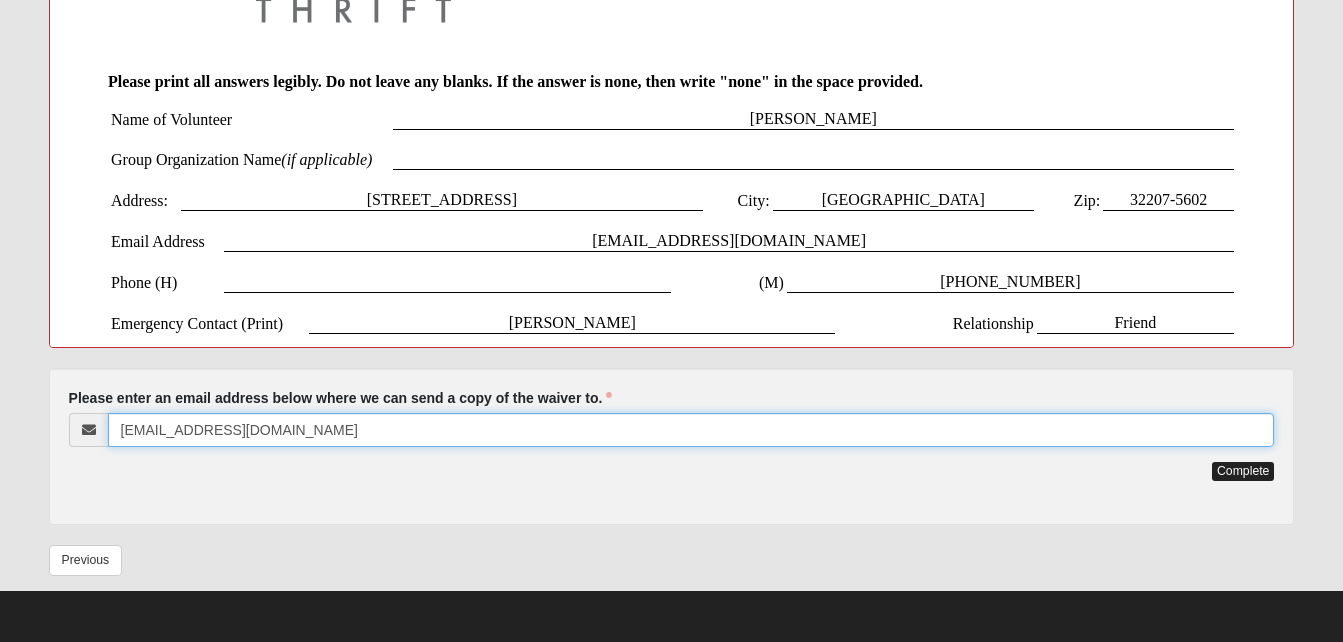 type on "cstockman3@employme.app" 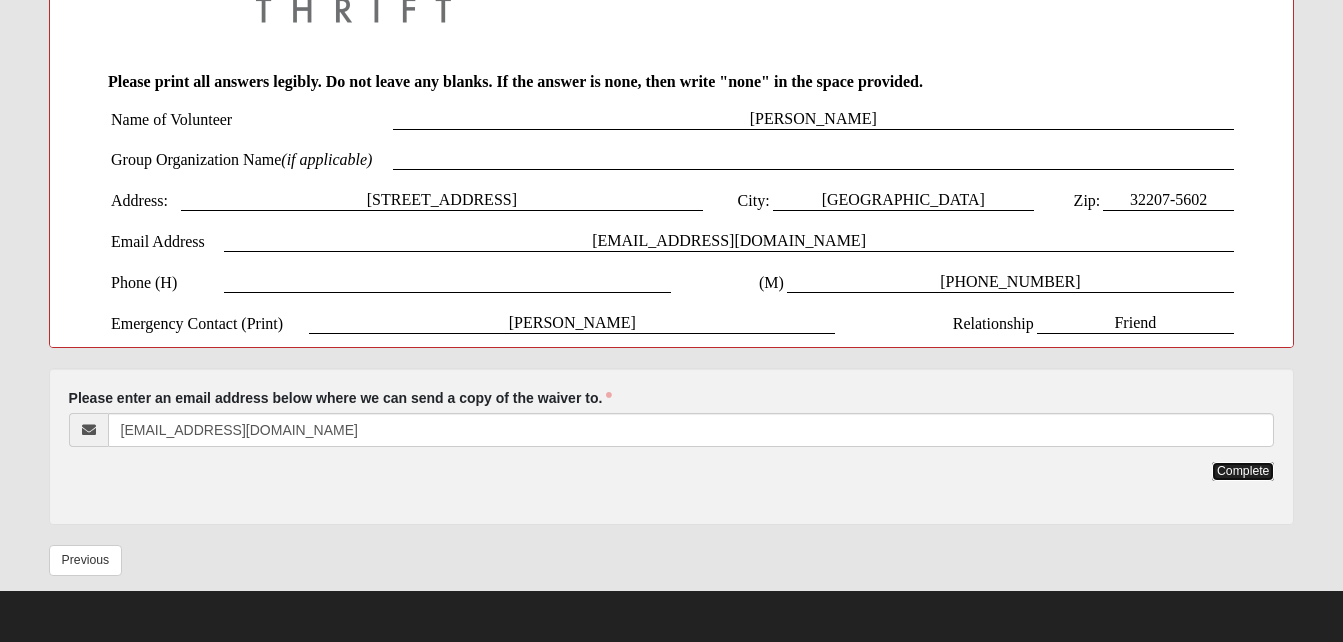 click on "Complete" at bounding box center (1243, 471) 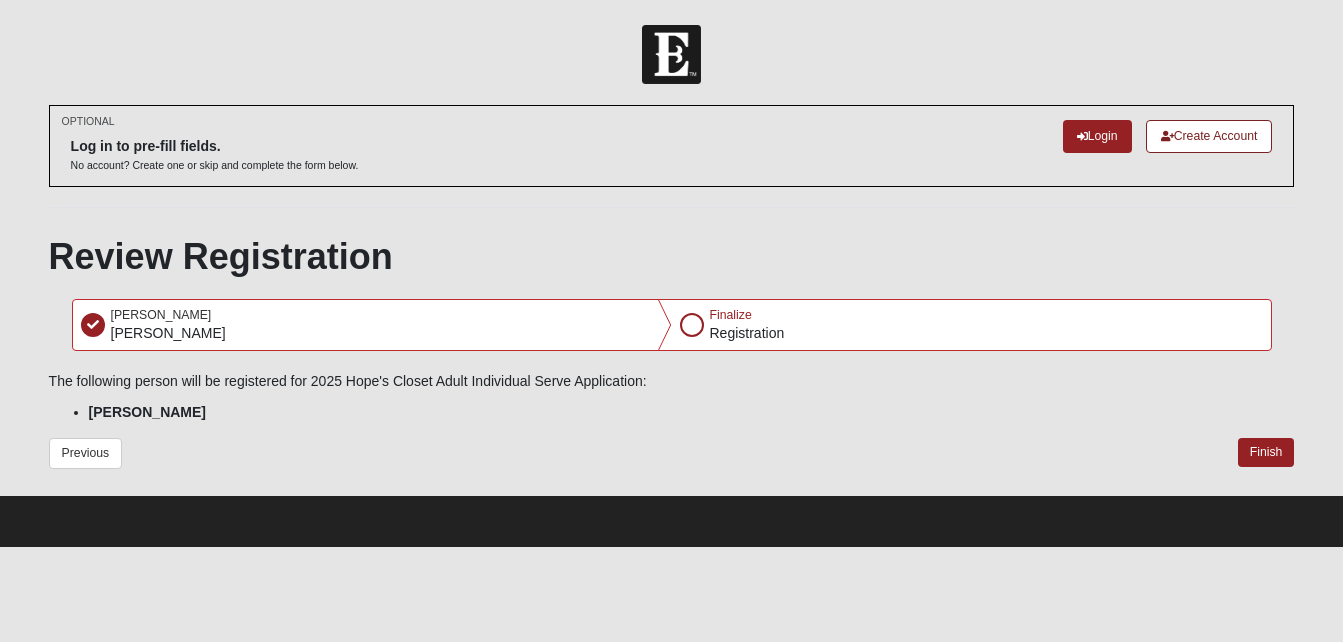scroll, scrollTop: 0, scrollLeft: 0, axis: both 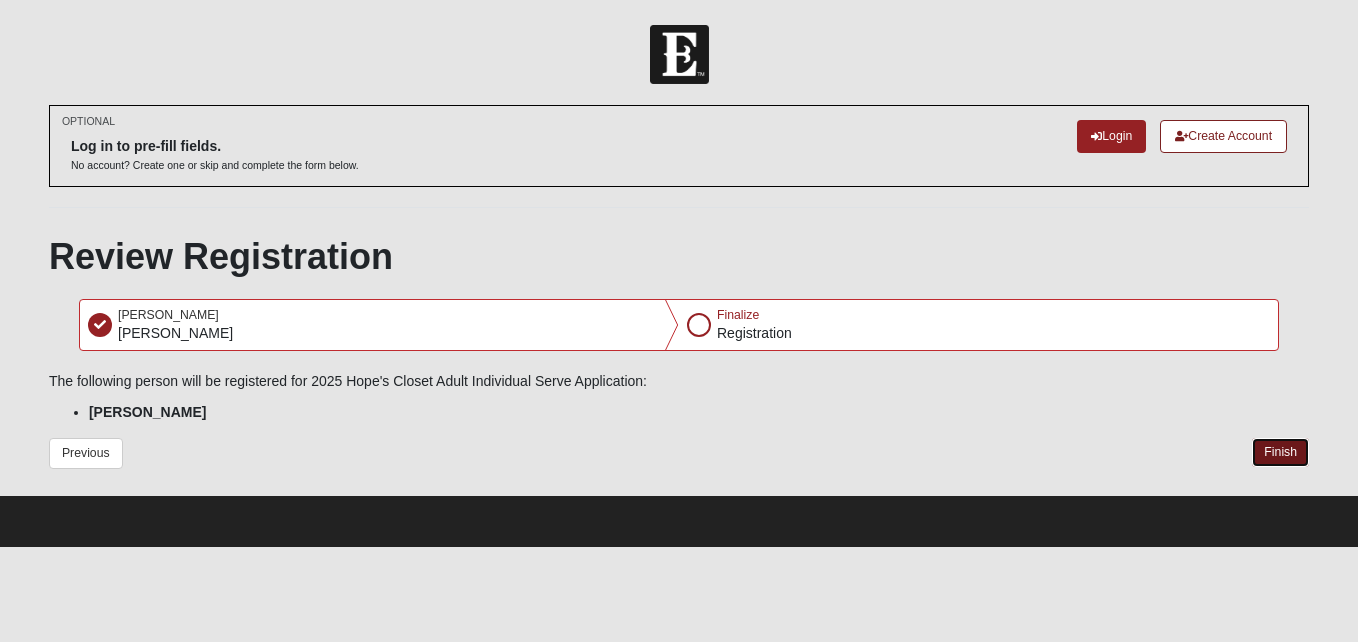 click on "Finish" at bounding box center (1280, 452) 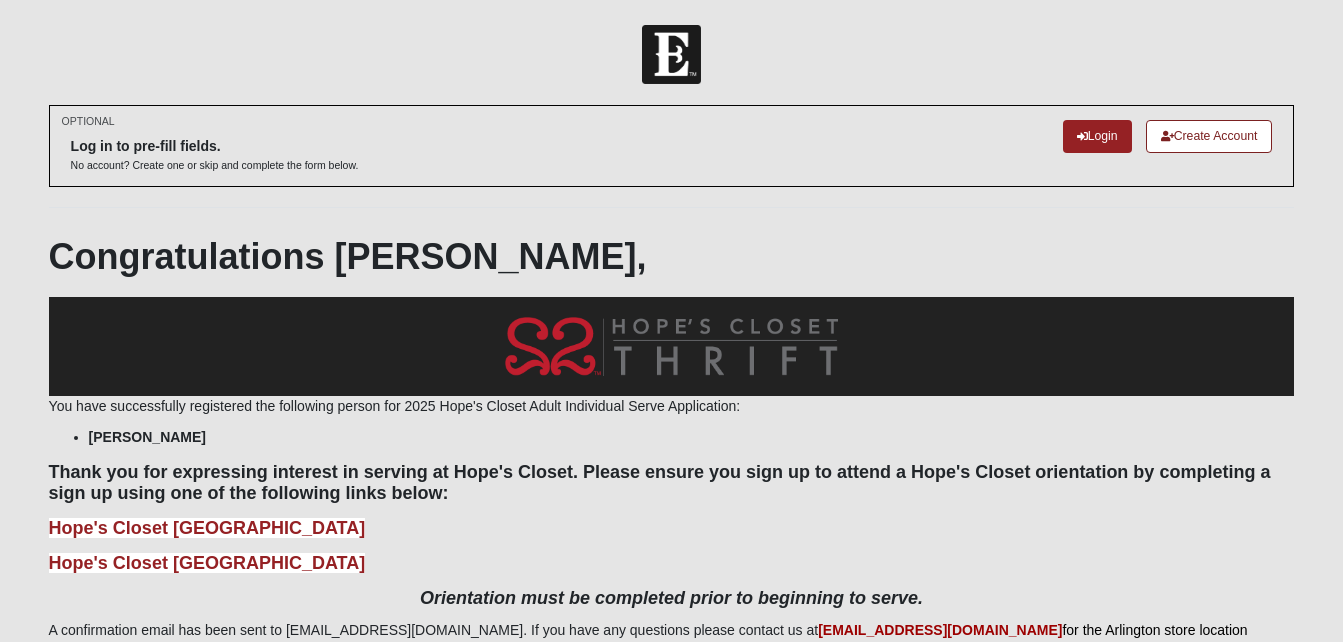 click on "Page Title
You have successfully registered the following
person
for 2025 Hope's Closet Adult Individual Serve Application:
Christopher Stockman
Thank you for expressing interest in serving at Hope's Closet. Please ensure you sign up to attend a Hope's Closet orientation by completing a sign up using one of the following links below: Hope's Closet Arlington Orientation Hope's Closet San Pablo Orientation Orientation must be completed prior to beginning to serve.
A confirmation email has been sent to cstockman3@employme.app. If you have any questions
please contact us at  HopesClosetArlington@CoE22.com  for the Arlington store location or  HopesClosetSanPablo@CoE22.com  f or the San Pablo store location." at bounding box center [672, 479] 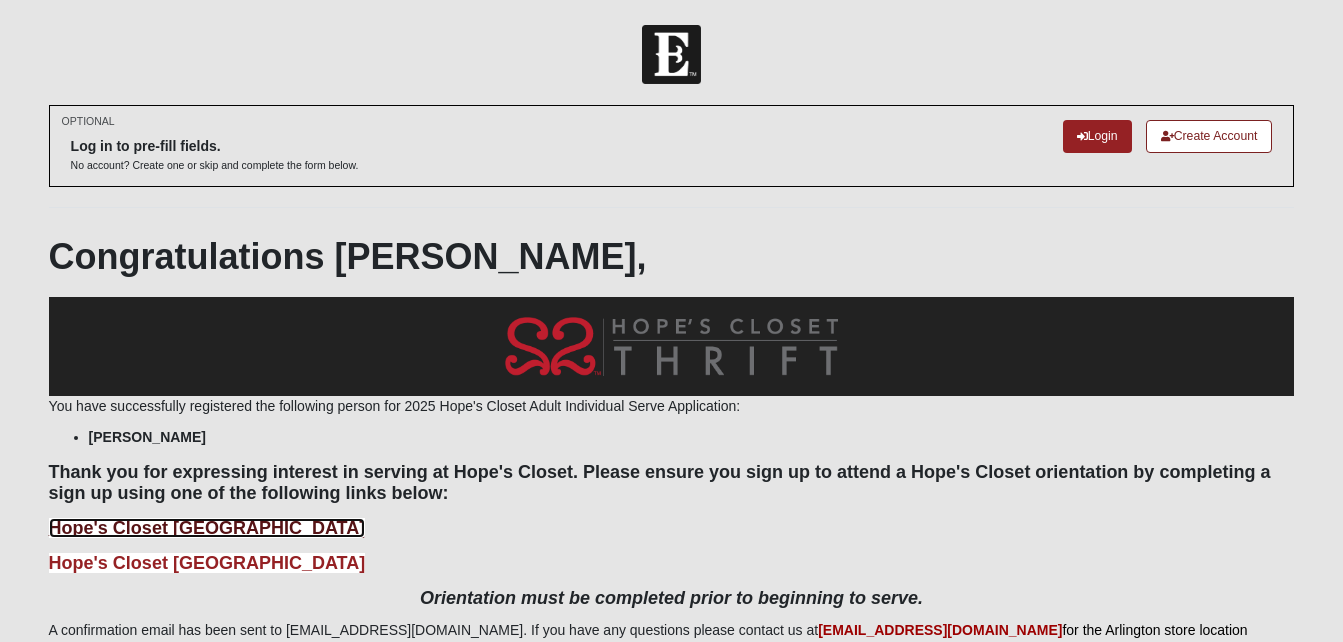 click on "Hope's Closet Arlington Orientation" at bounding box center (207, 528) 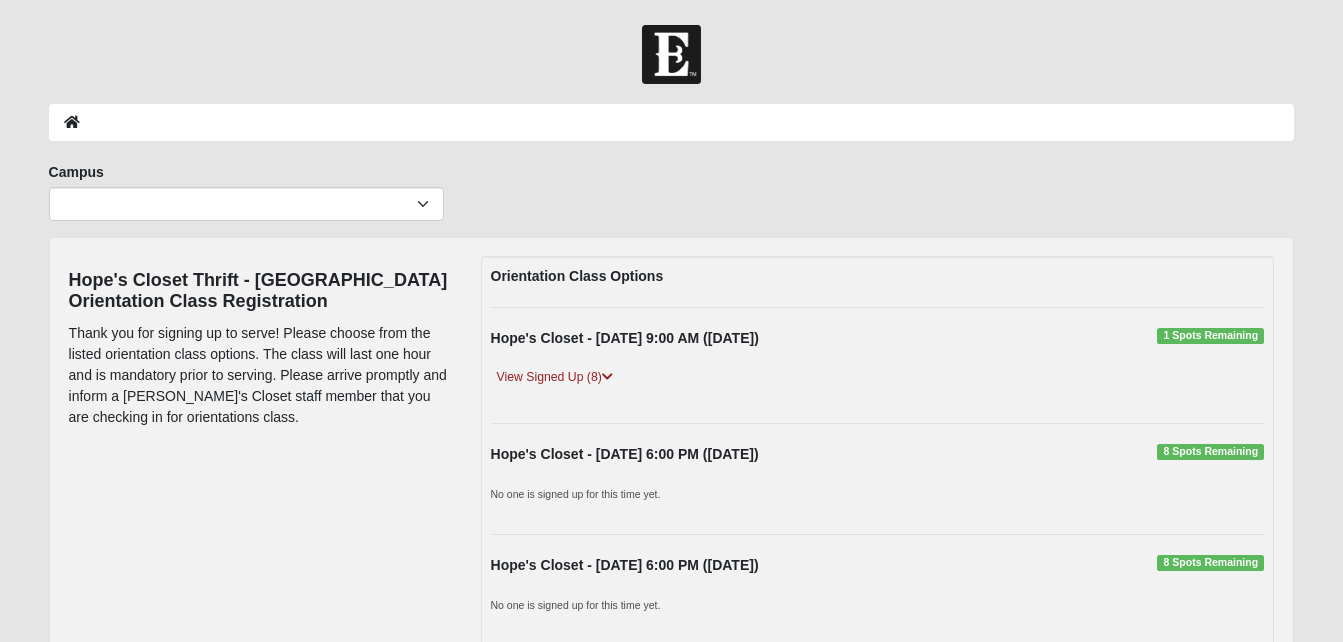 scroll, scrollTop: 0, scrollLeft: 0, axis: both 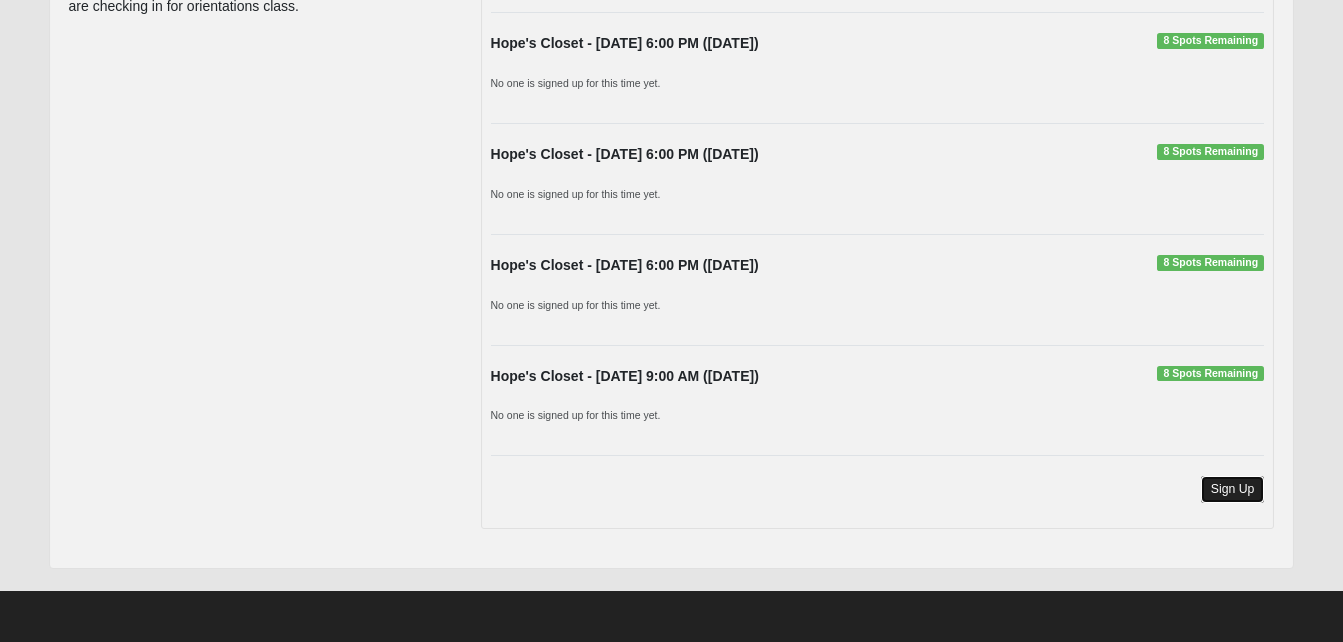 click on "Sign Up" at bounding box center (1233, 489) 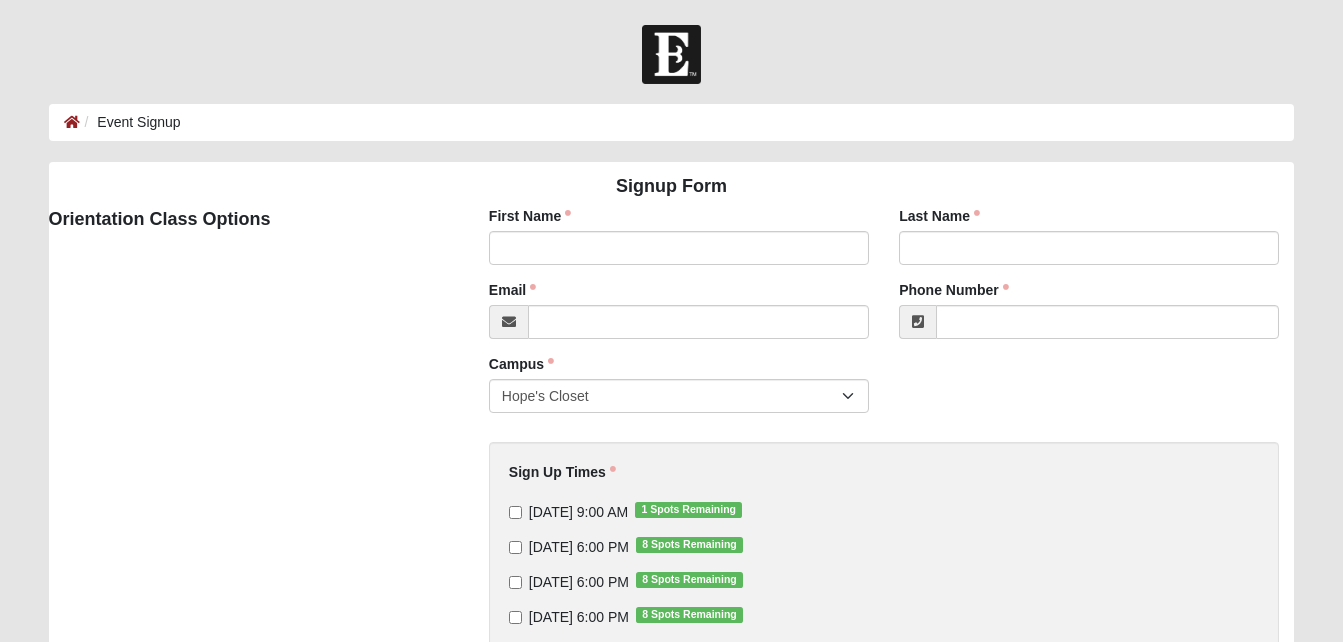 scroll, scrollTop: 0, scrollLeft: 0, axis: both 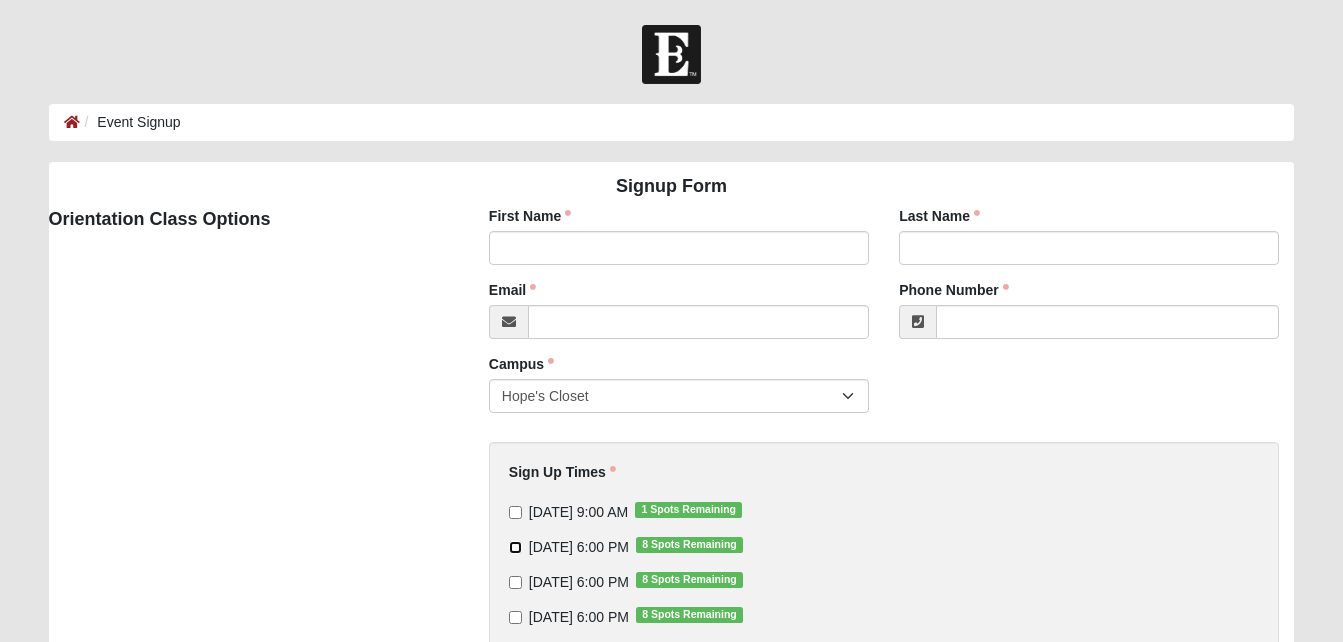 click on "7/16/2025 6:00 PM
8 Spots Remaining" at bounding box center [515, 547] 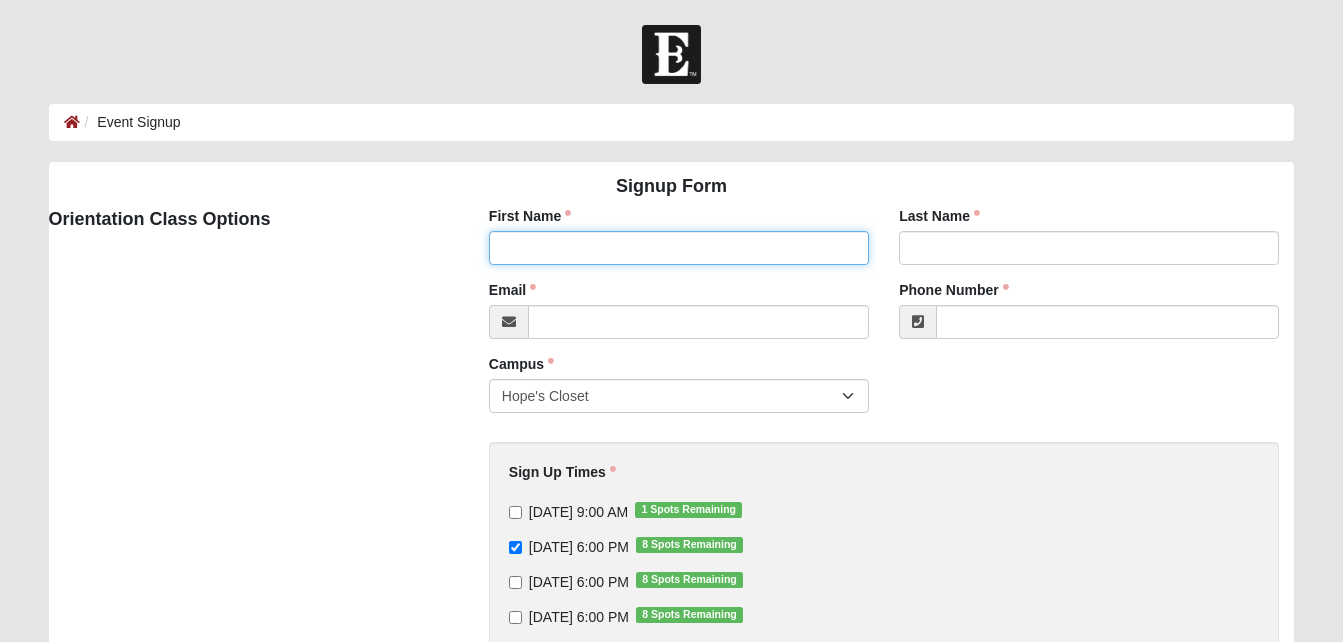 click on "First Name" at bounding box center [679, 248] 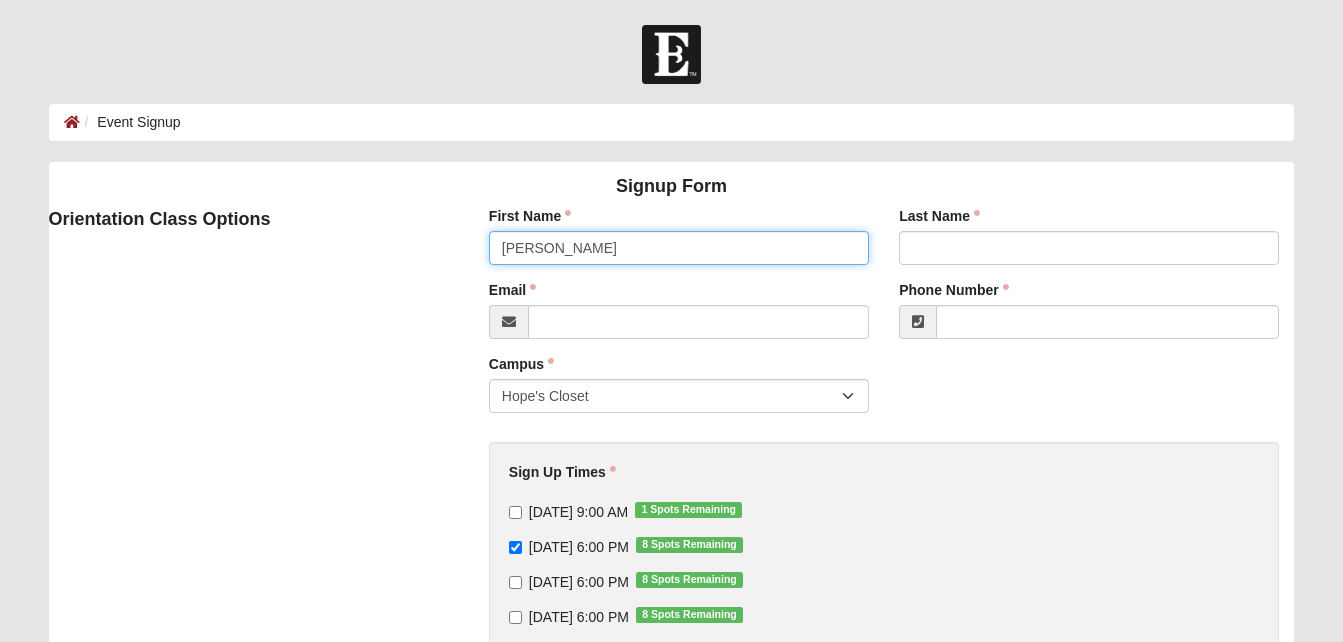 type on "Christopher" 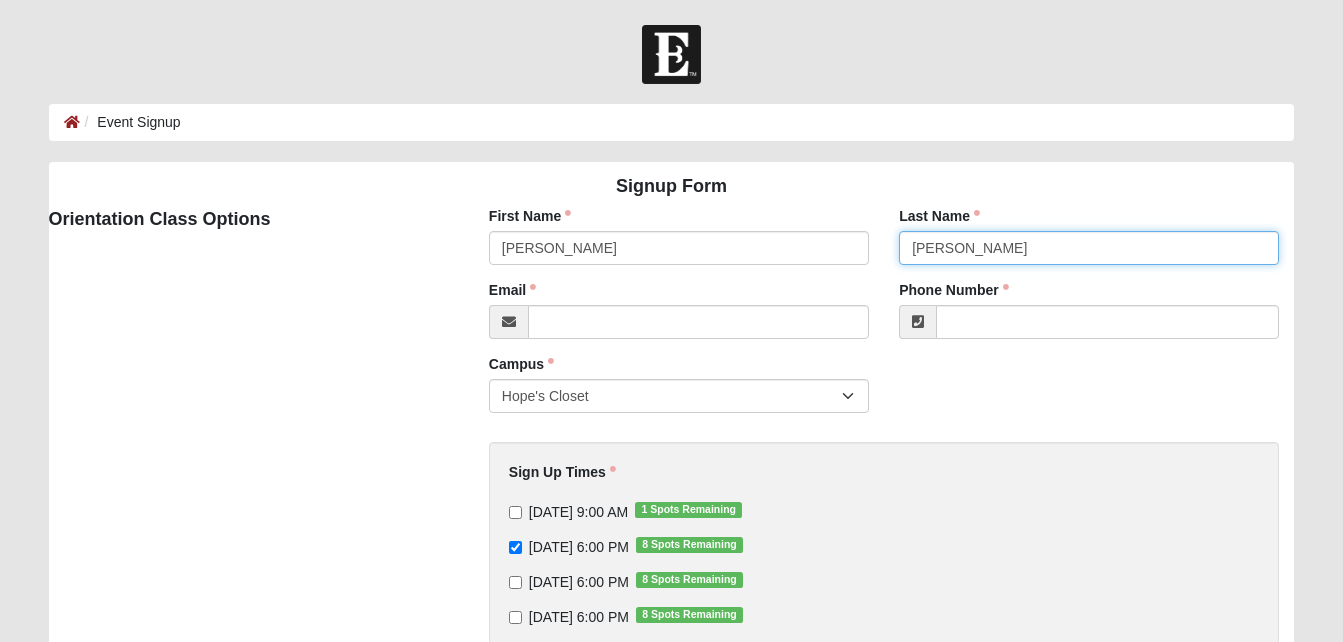 type on "Stockman" 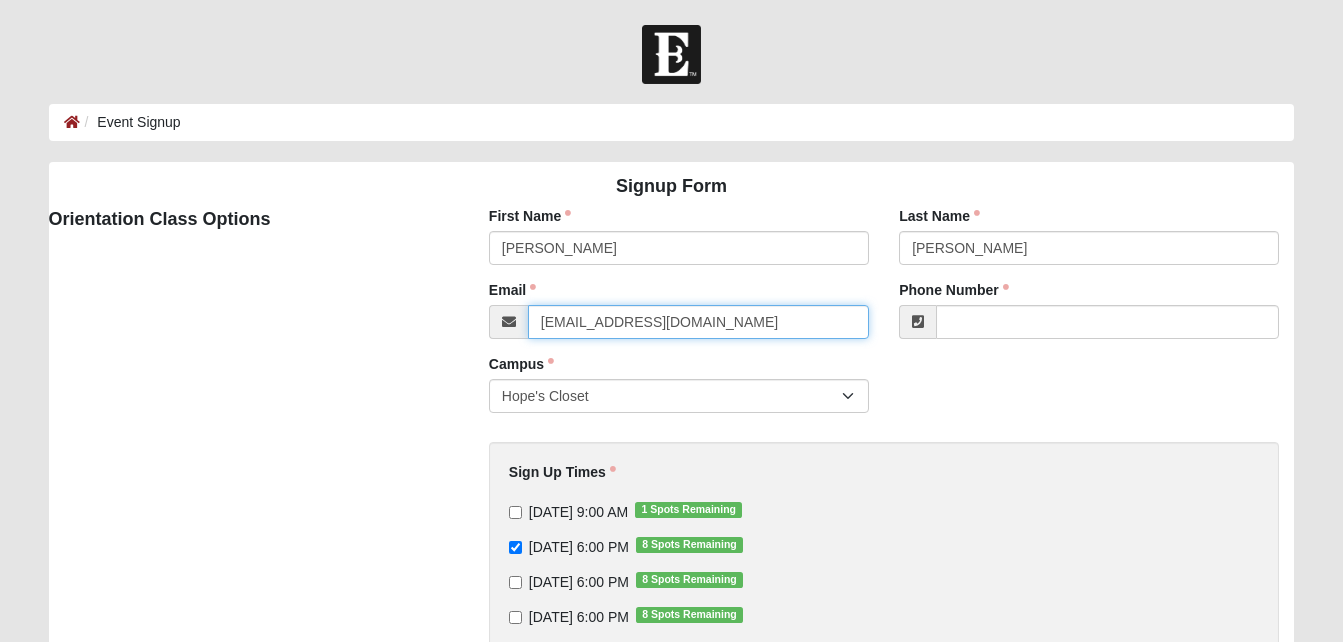 type on "cstockman3@employme.app" 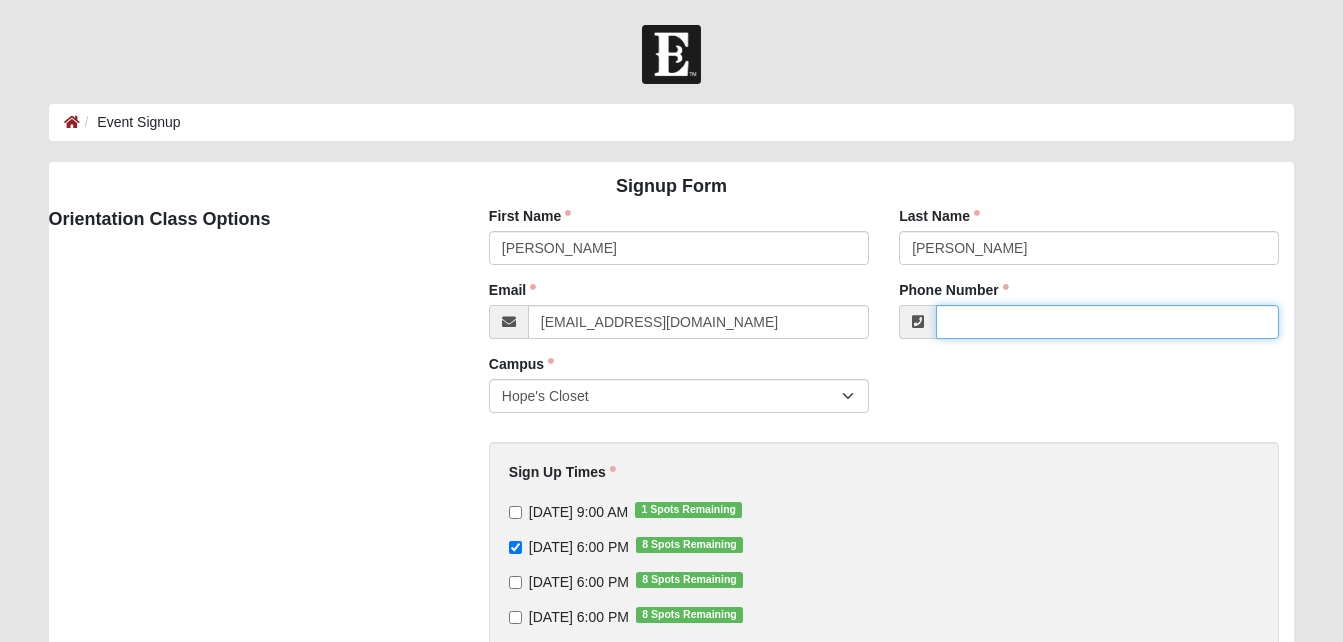 paste on "Lisa Stewart 904-238-6192" 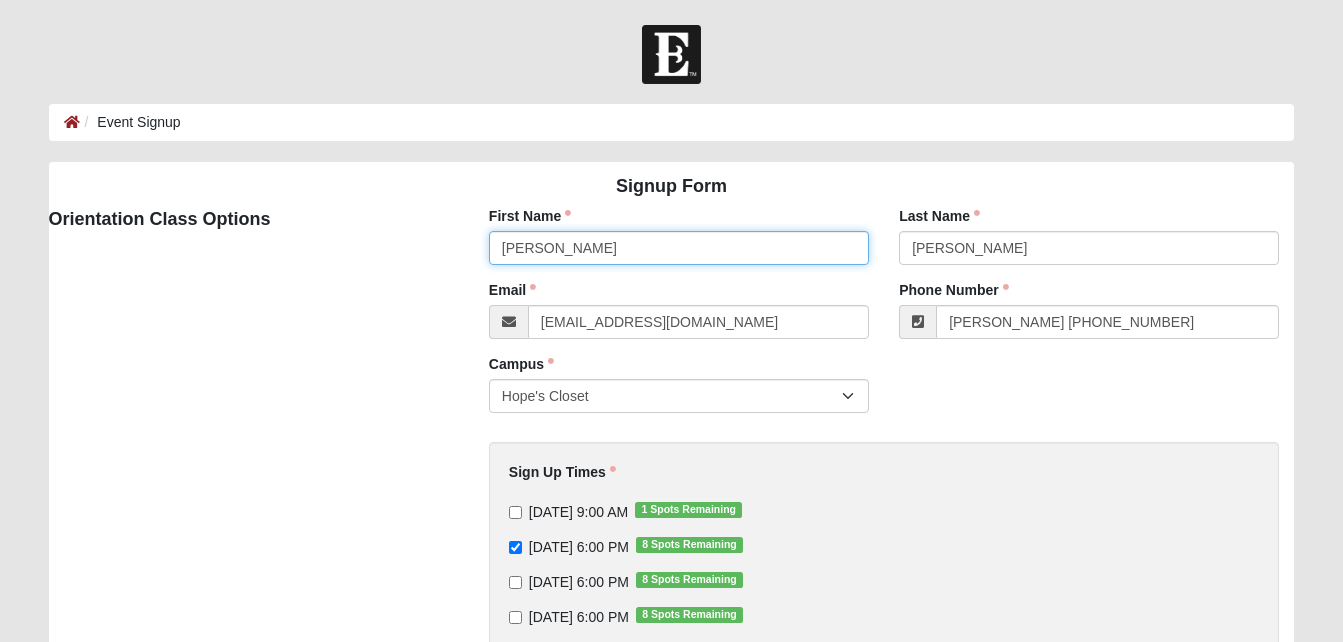 type on "(904) 238-6192" 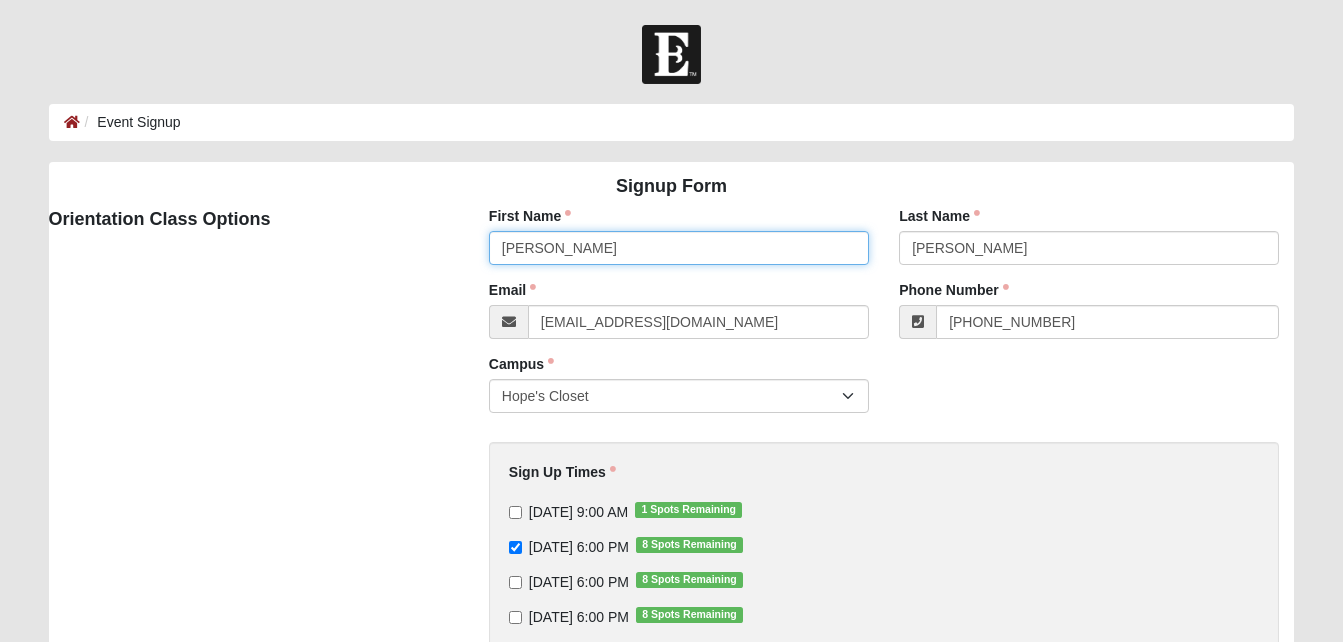 click on "Christopher" at bounding box center (679, 248) 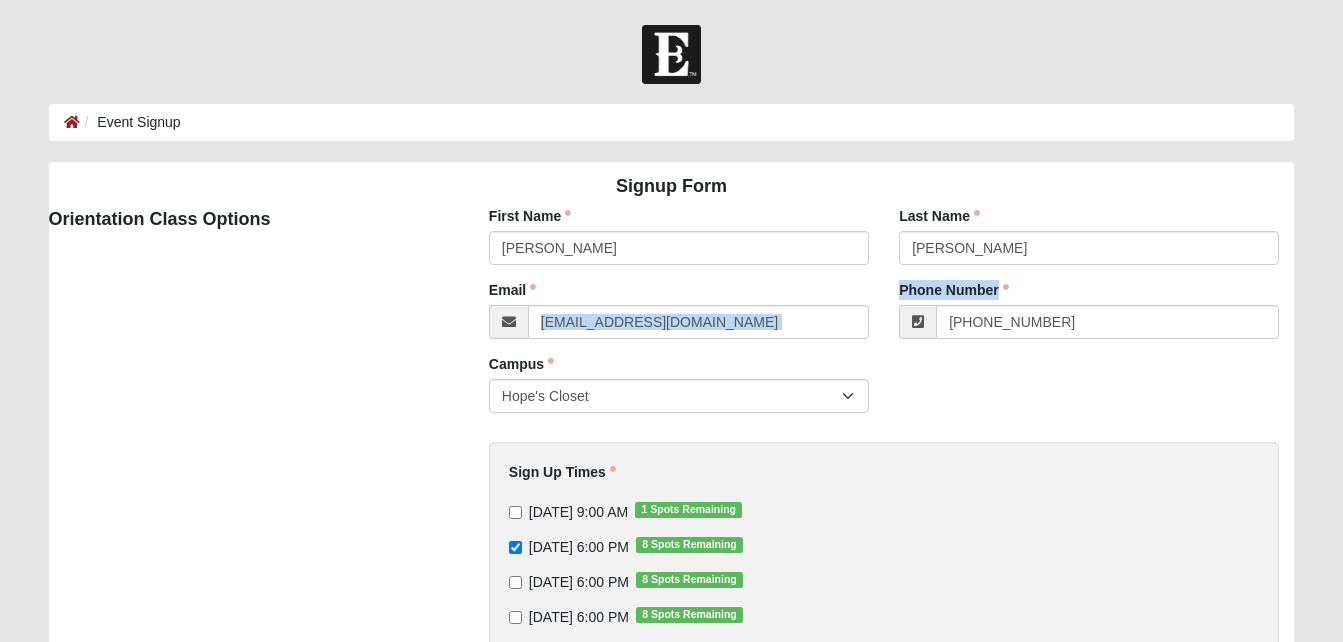 drag, startPoint x: 1010, startPoint y: 281, endPoint x: 715, endPoint y: 310, distance: 296.422 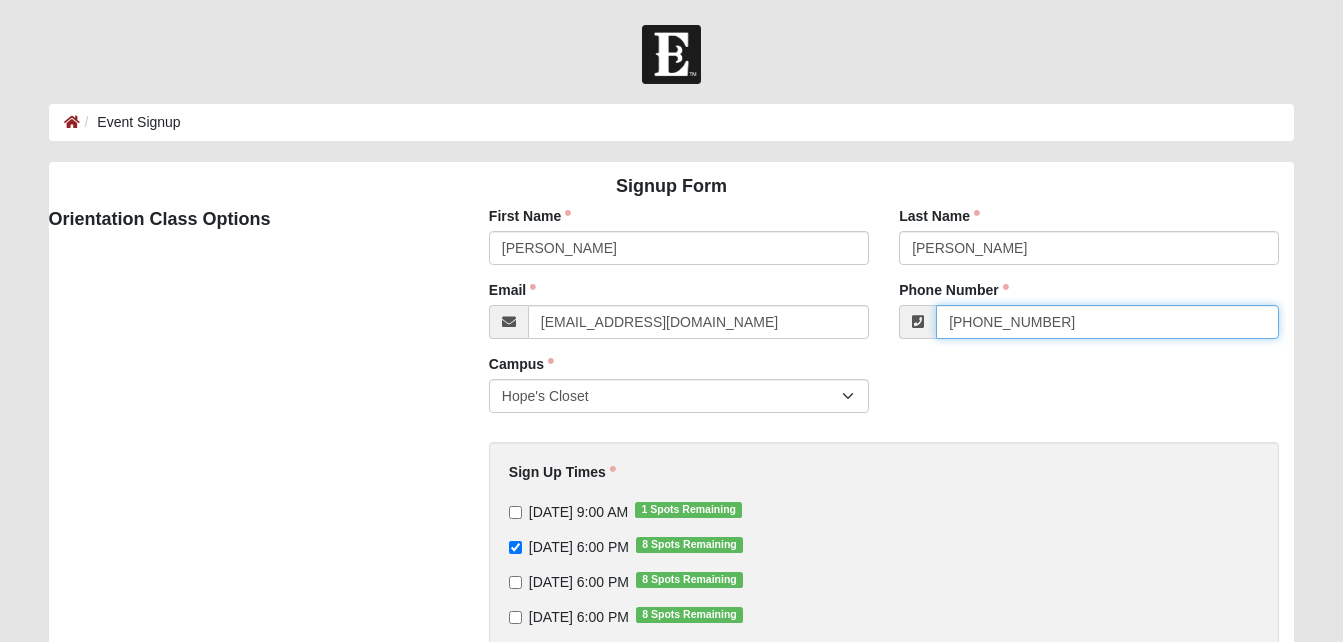 click on "(904) 238-6192" at bounding box center [1107, 322] 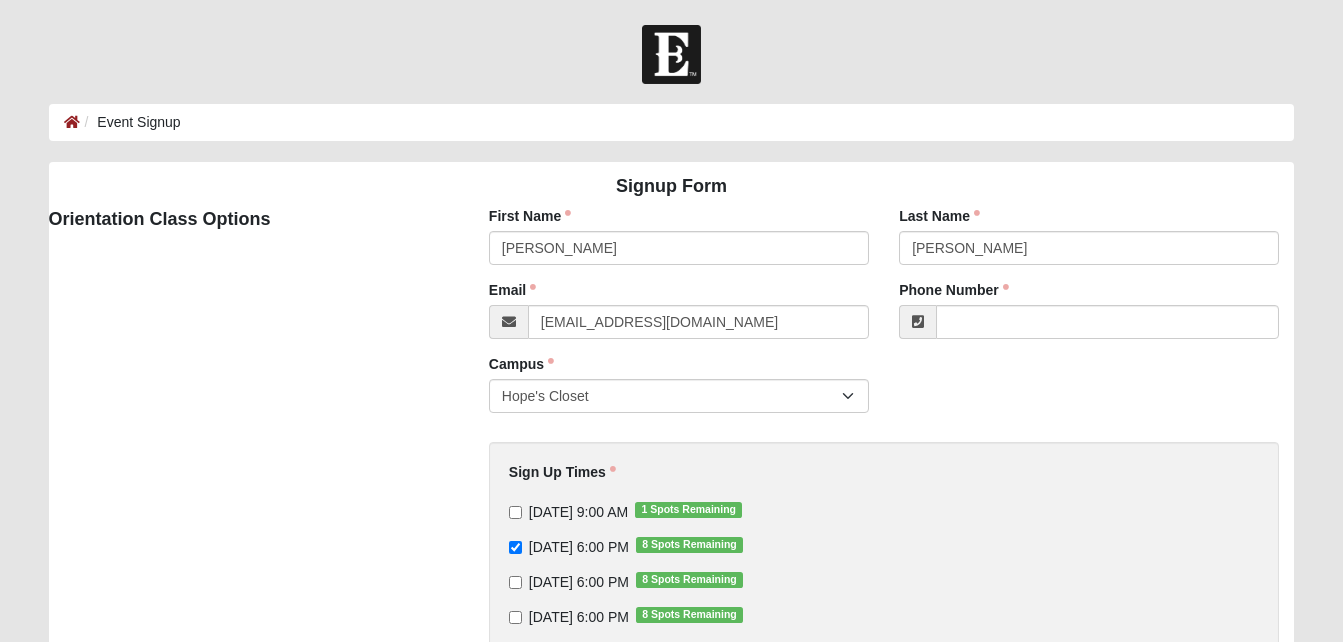 click at bounding box center (917, 322) 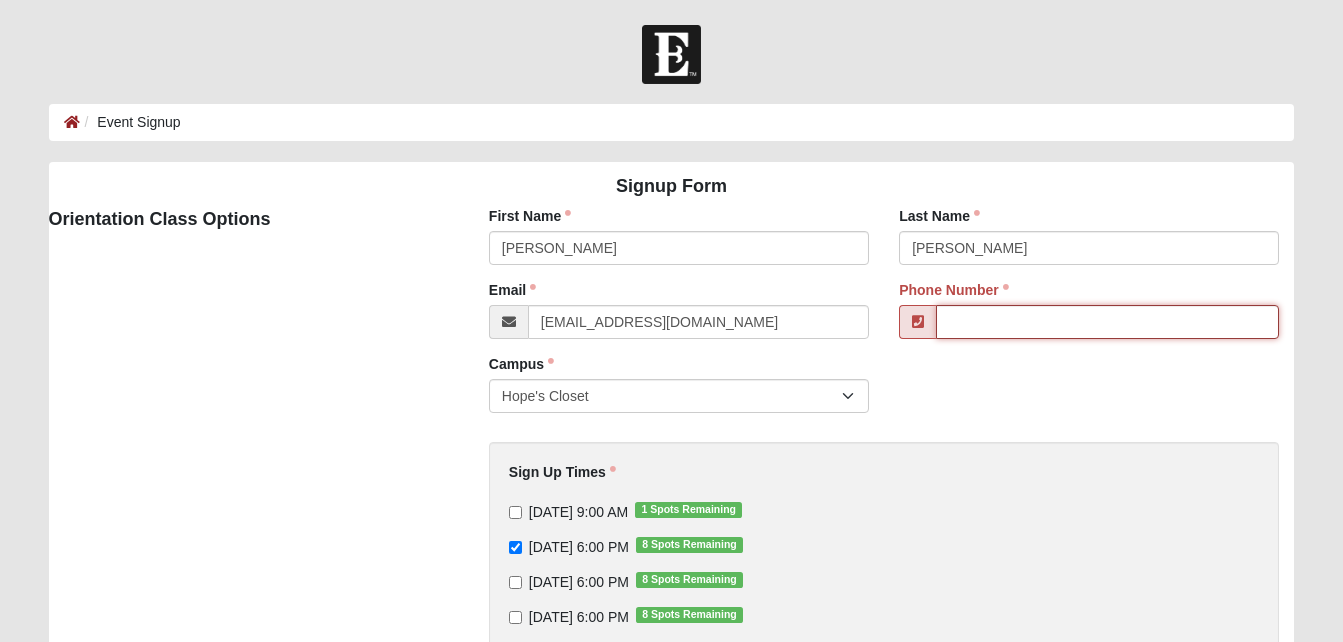 click on "Phone Number" at bounding box center [1107, 322] 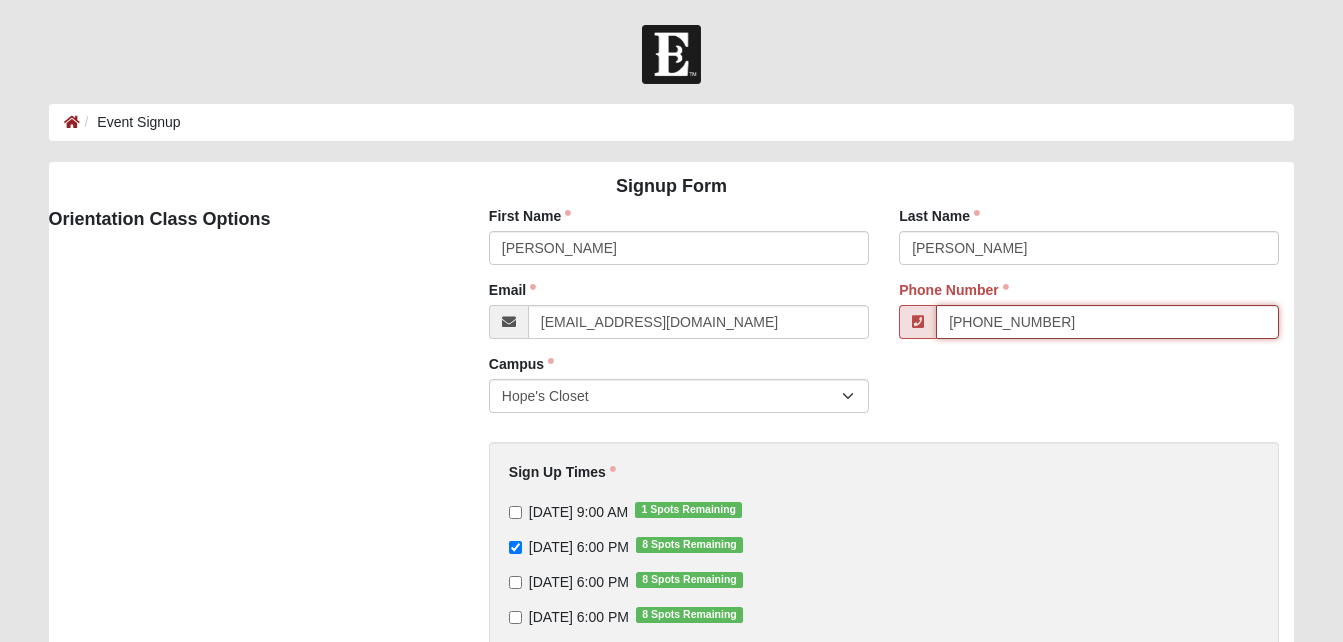 click on "(904) 594-1357" at bounding box center [1107, 322] 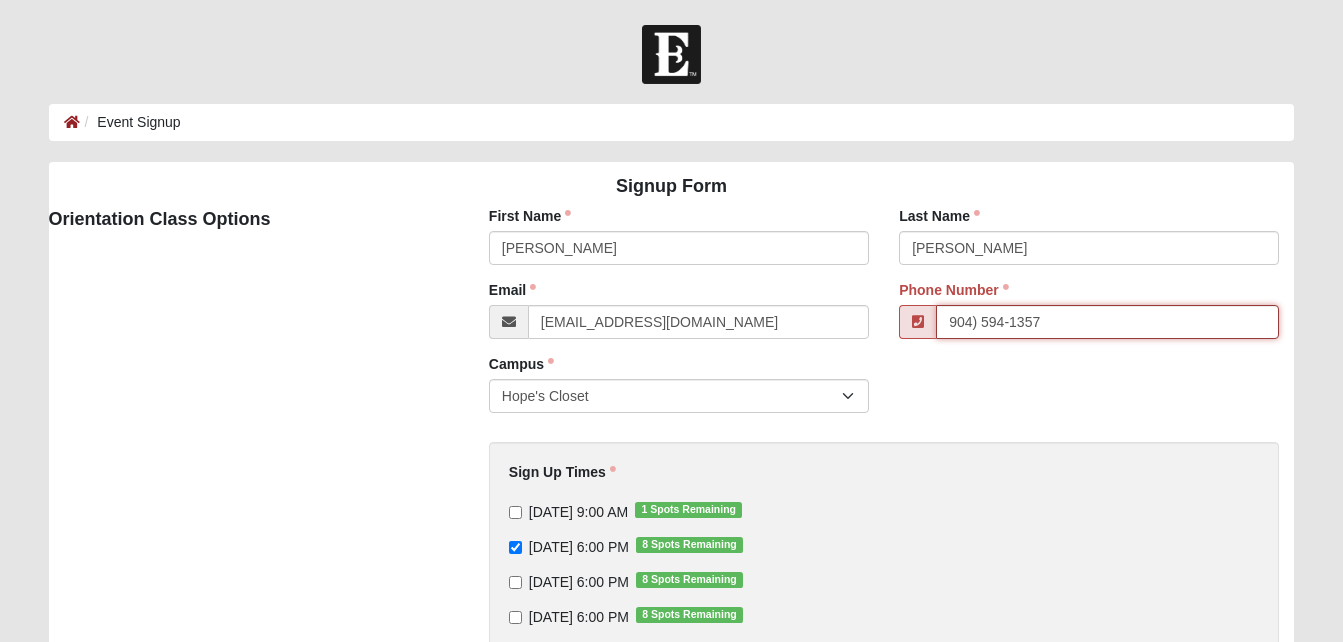 click on "904) 594-1357" at bounding box center [1107, 322] 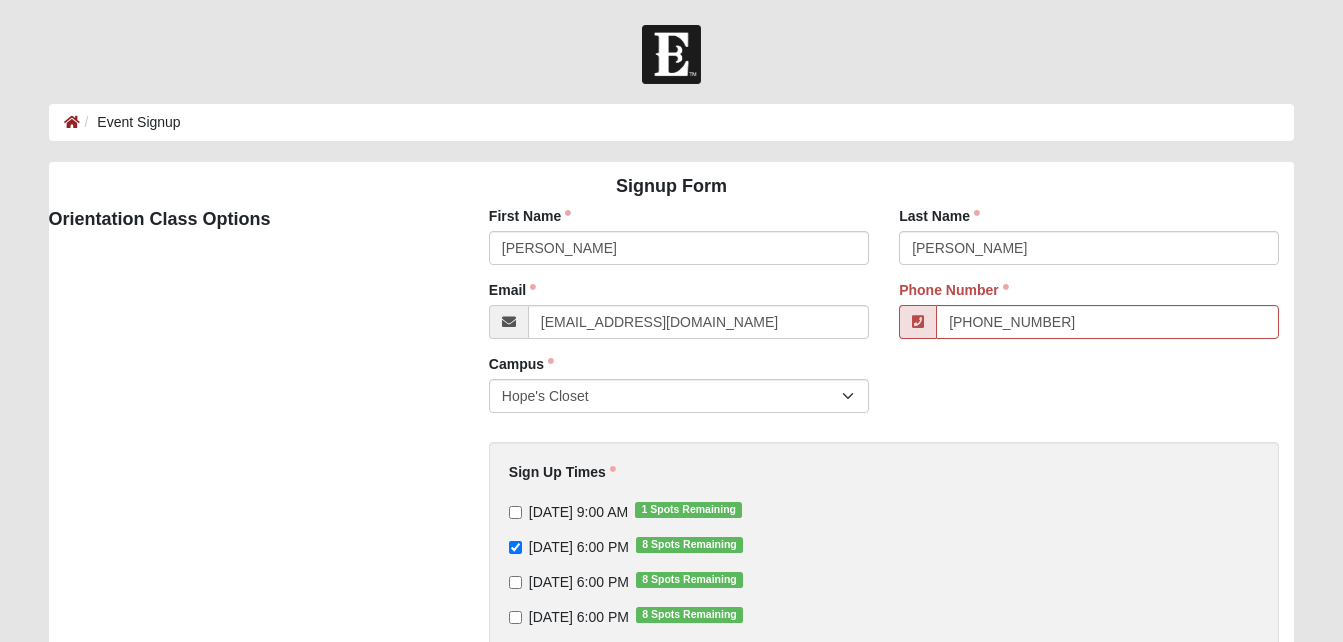 type on "(904) 594-1357" 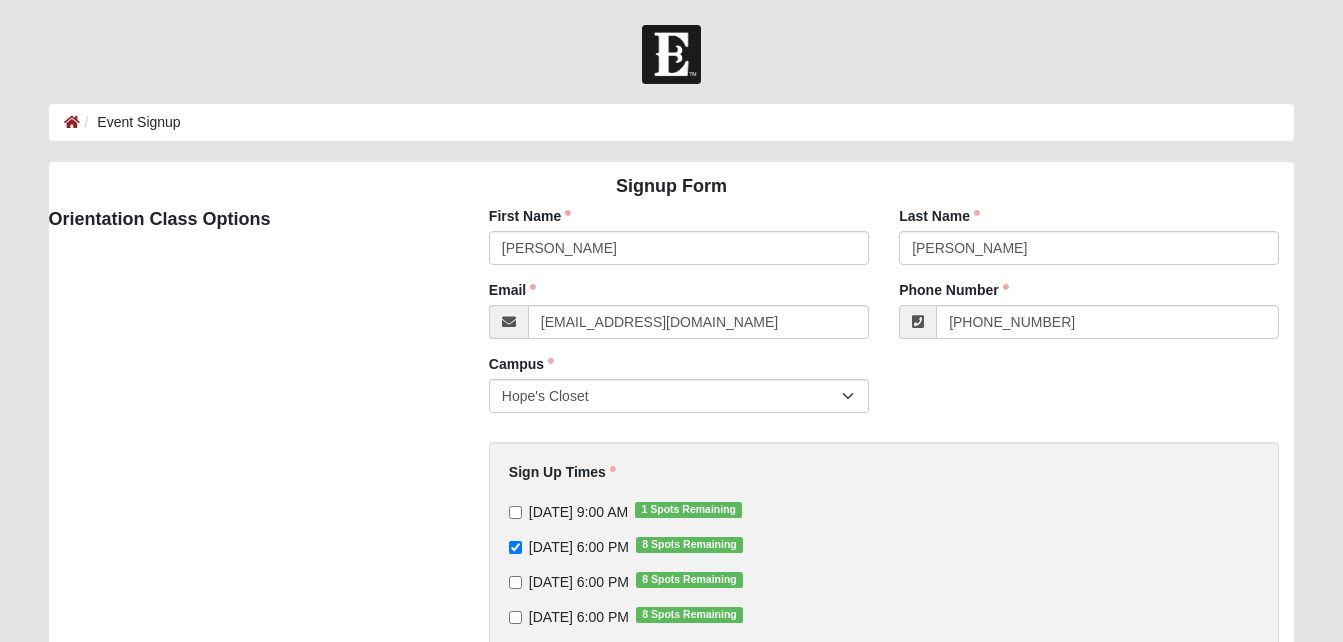 click on "Log In
Event Signup
Event Signup
Error
Signup Form" at bounding box center (671, 478) 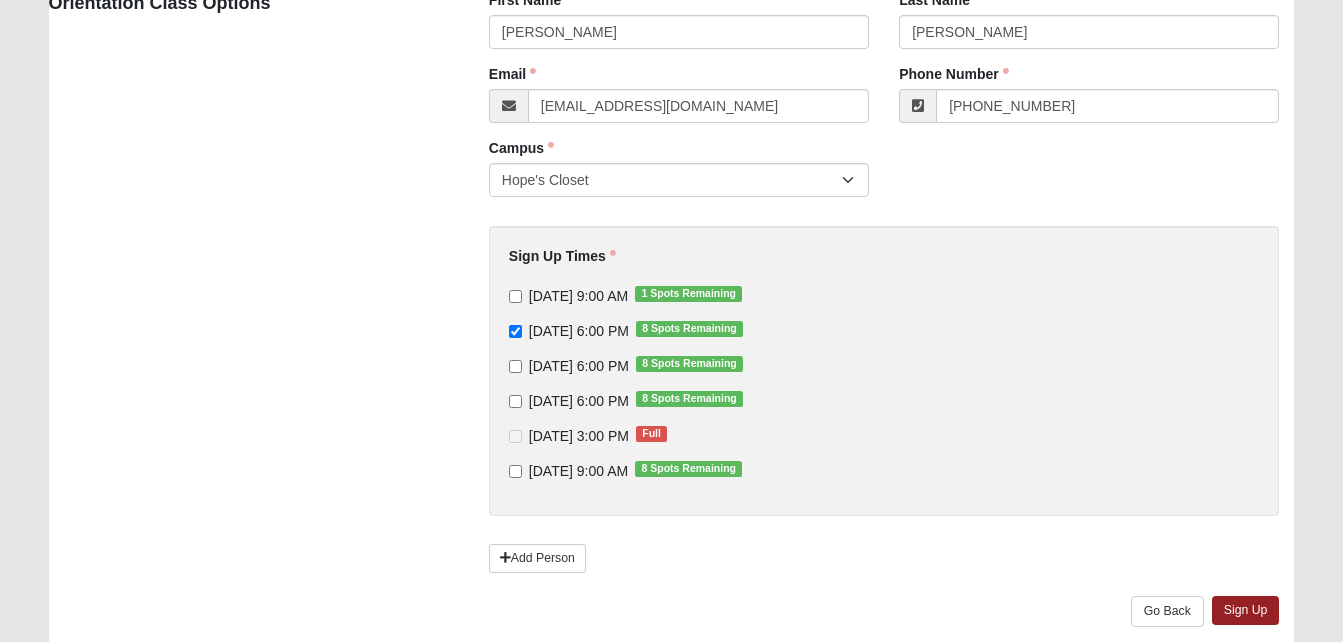 scroll, scrollTop: 290, scrollLeft: 0, axis: vertical 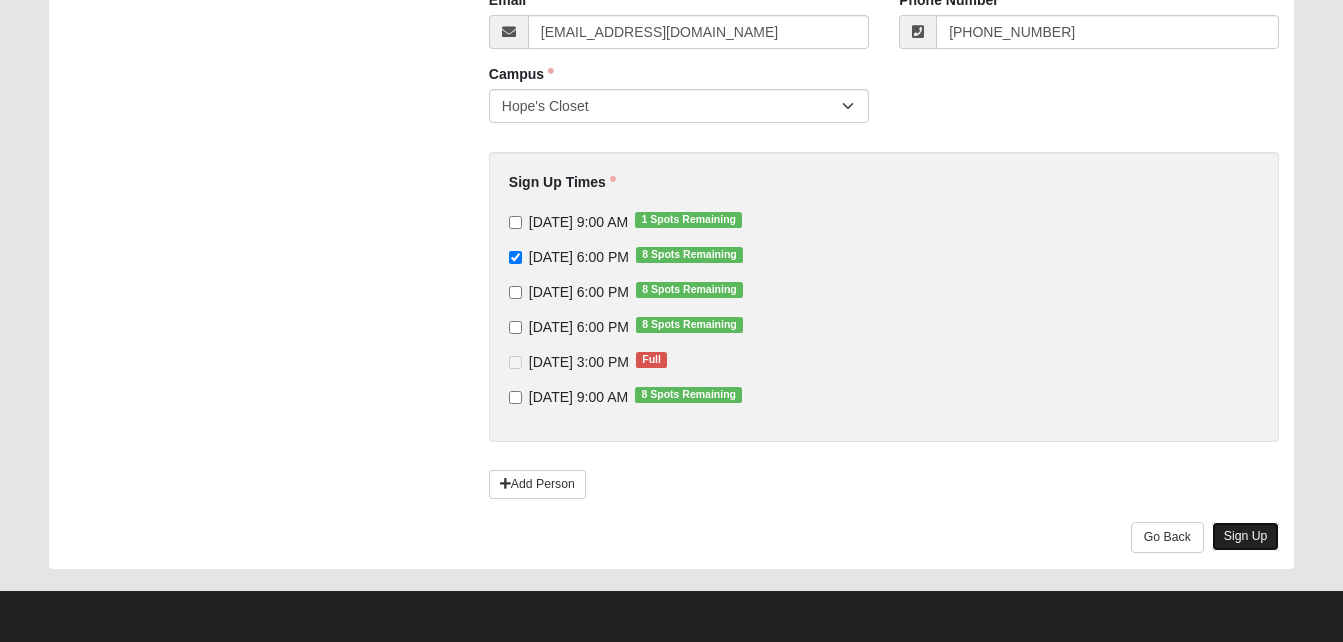 click on "Sign Up" at bounding box center [1246, 536] 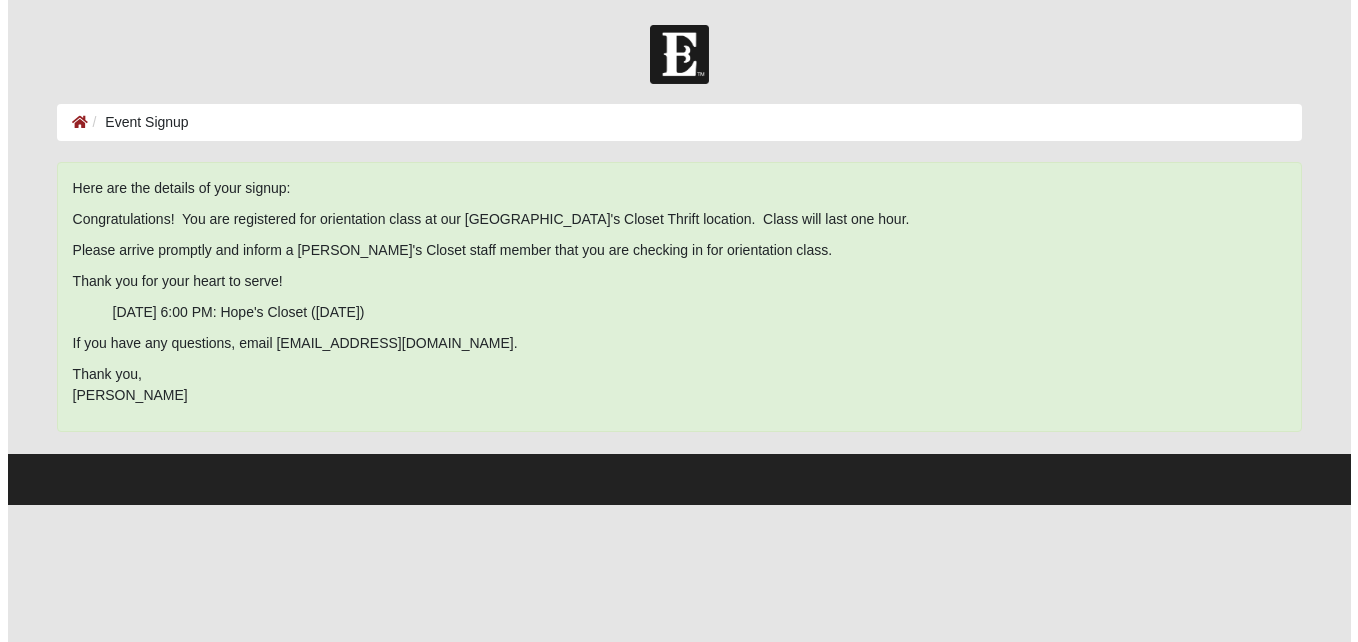 scroll, scrollTop: 0, scrollLeft: 0, axis: both 